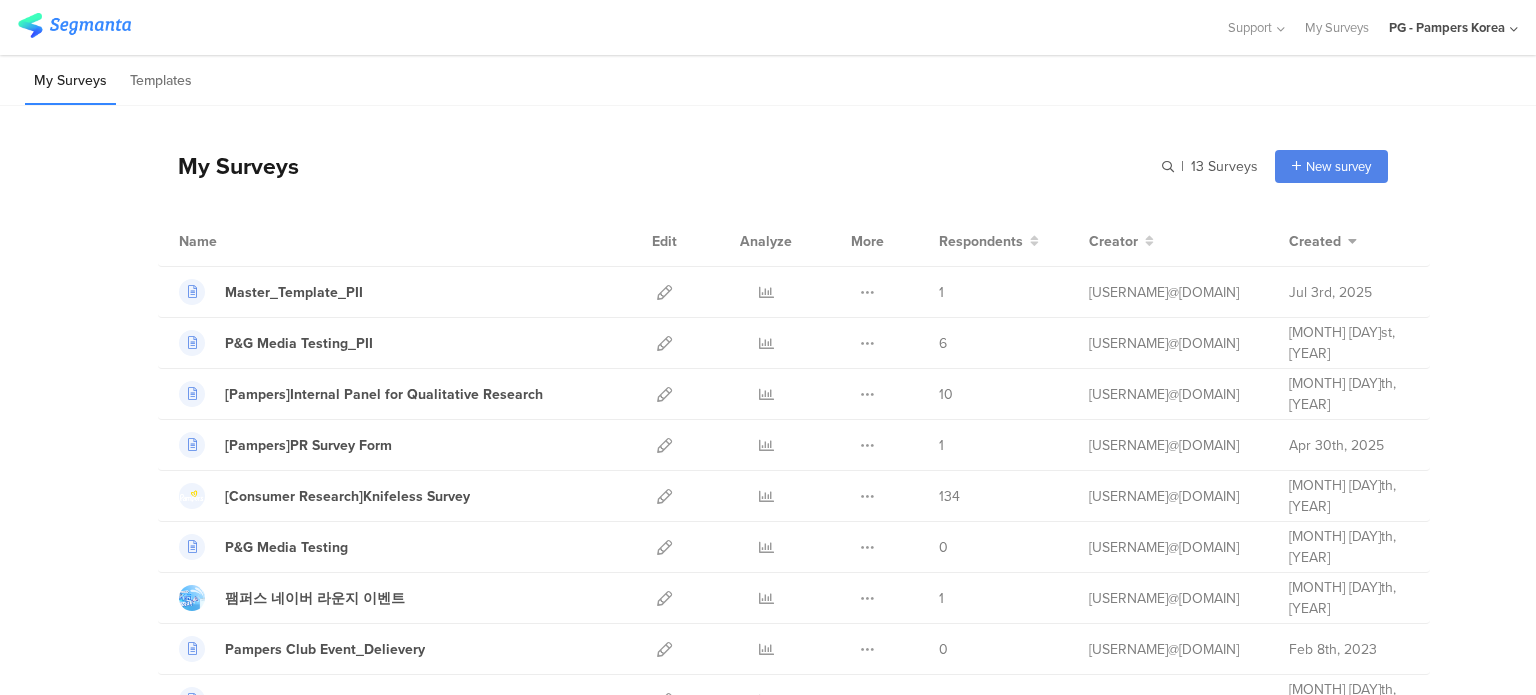 scroll, scrollTop: 0, scrollLeft: 0, axis: both 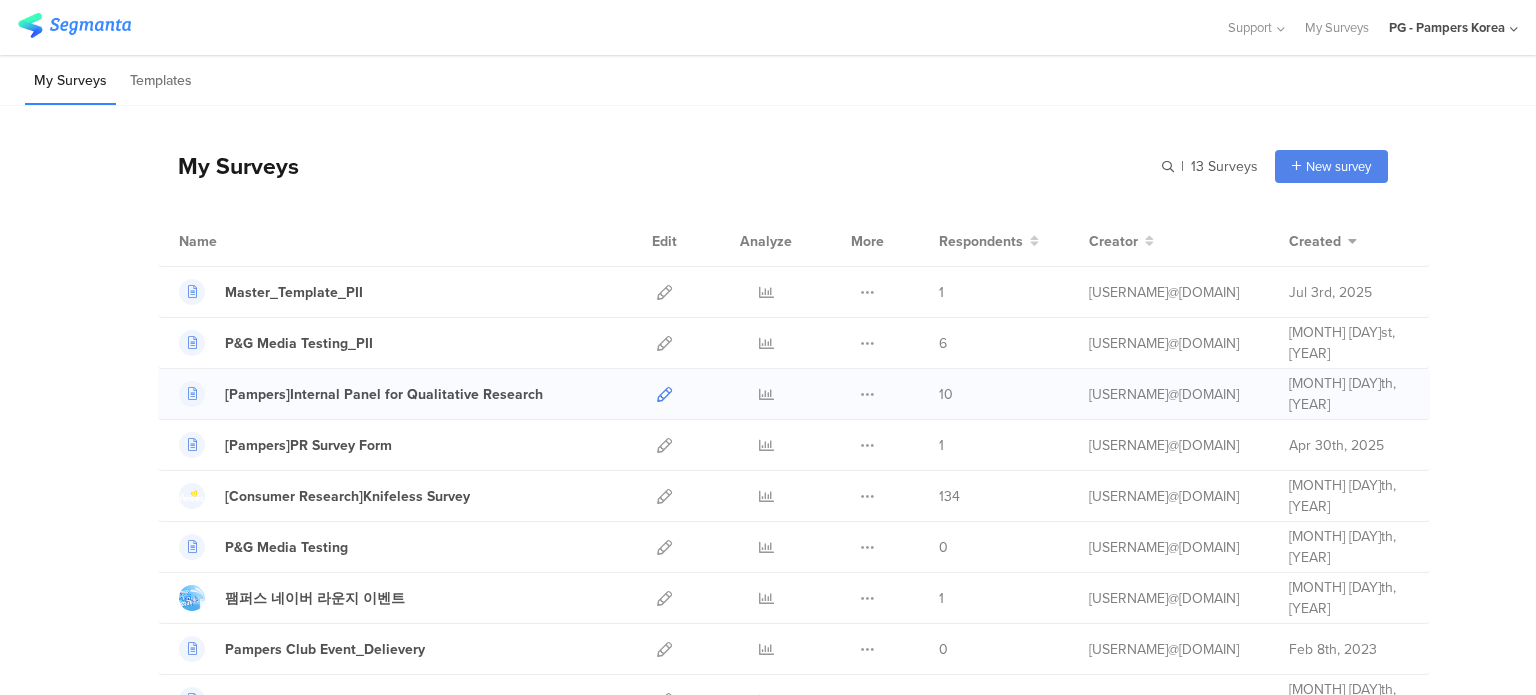 click at bounding box center [664, 394] 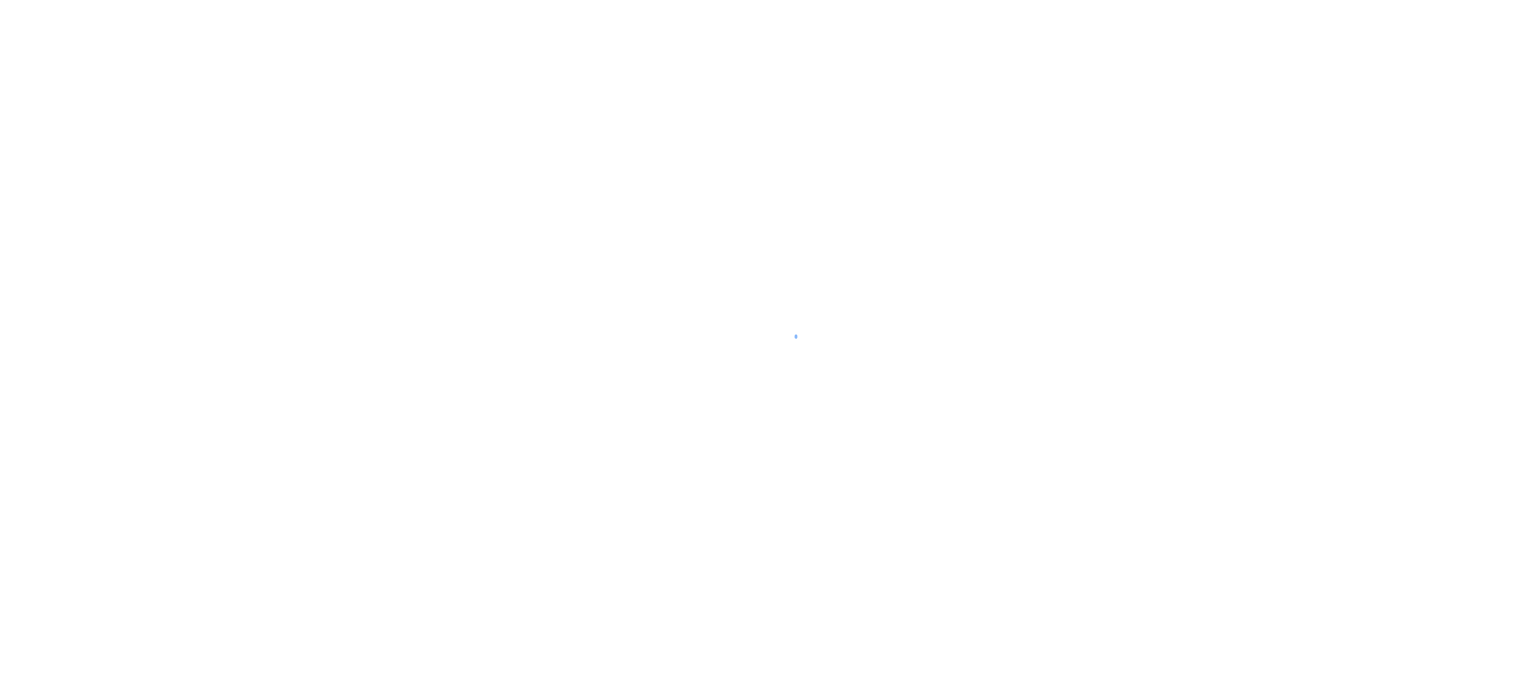 scroll, scrollTop: 0, scrollLeft: 0, axis: both 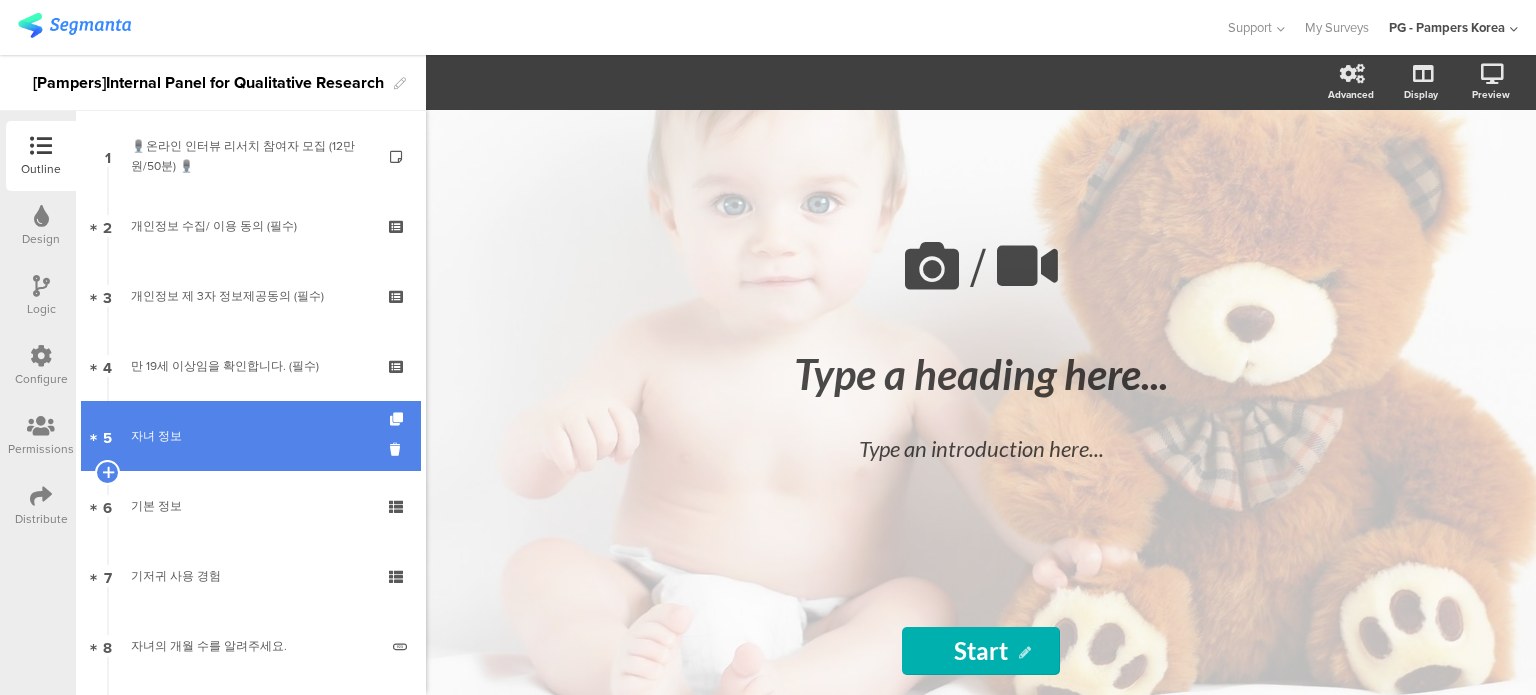 click on "5
자녀 정보" at bounding box center (251, 436) 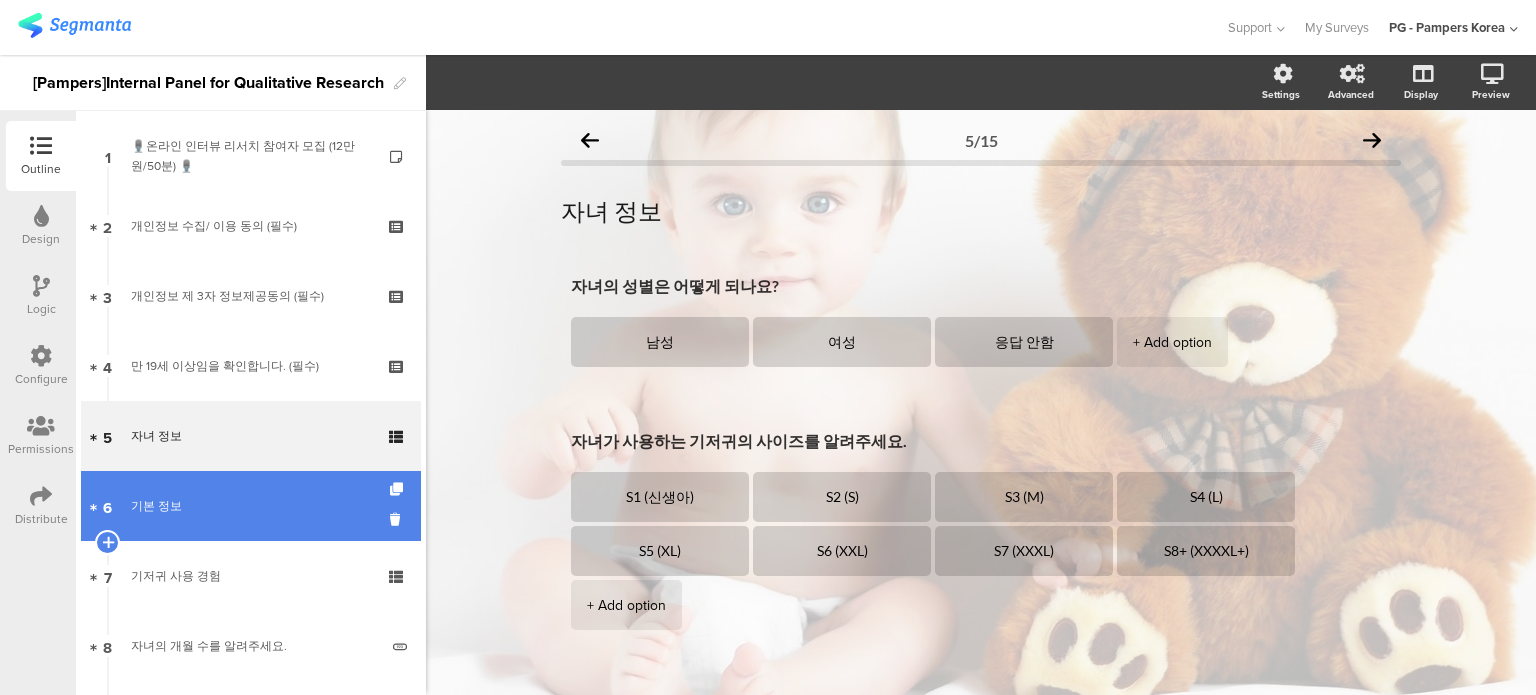 click on "6
기본 정보" at bounding box center (251, 506) 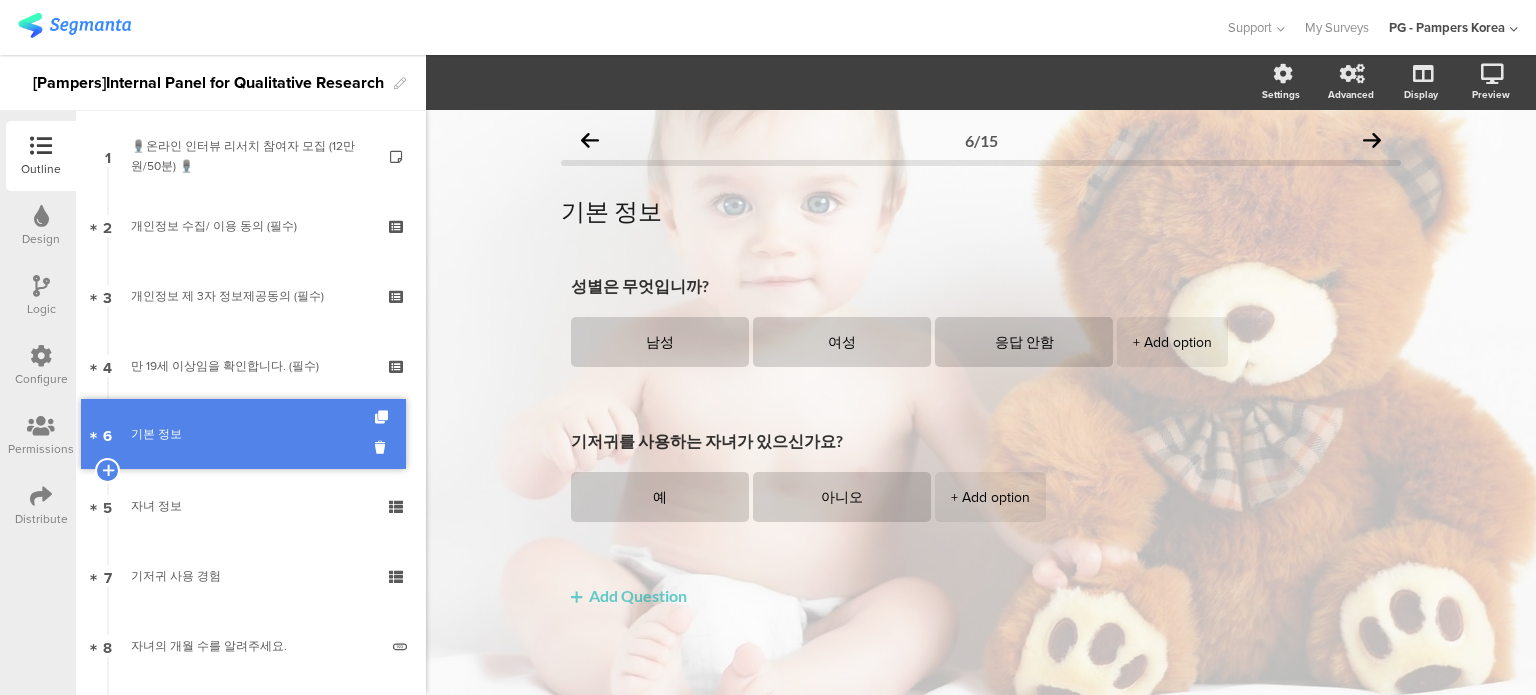drag, startPoint x: 216, startPoint y: 495, endPoint x: 218, endPoint y: 423, distance: 72.02777 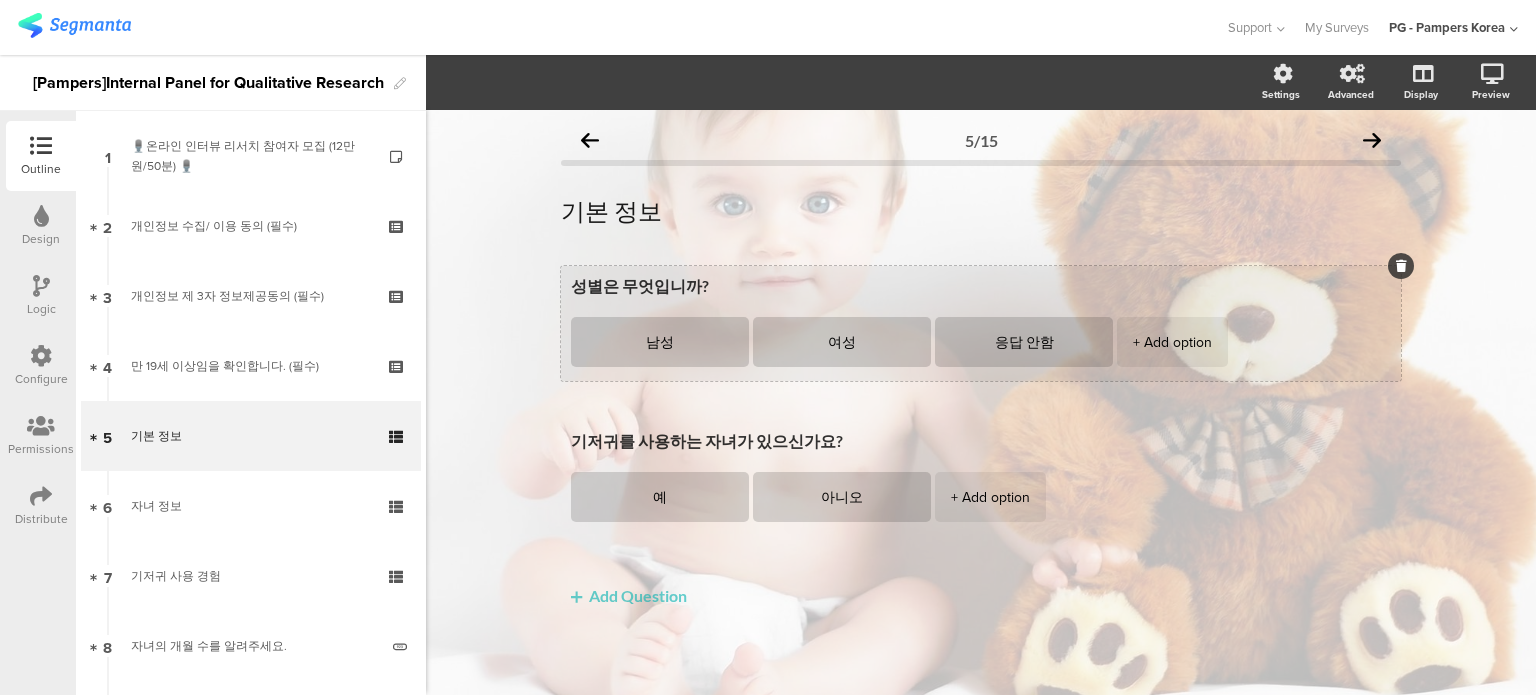 click on "성별은 무엇입니까?" at bounding box center [981, 287] 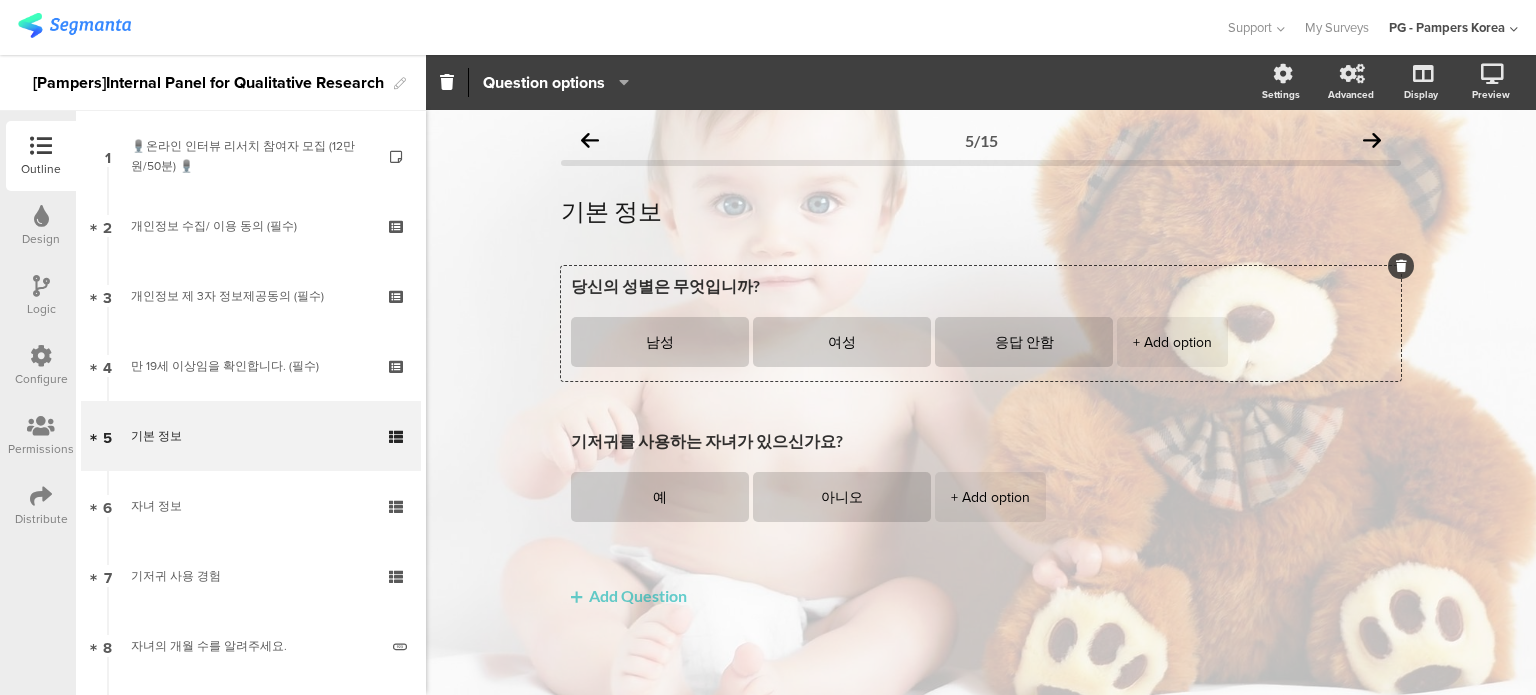 type on "당신의 성별은 무엇입니까?" 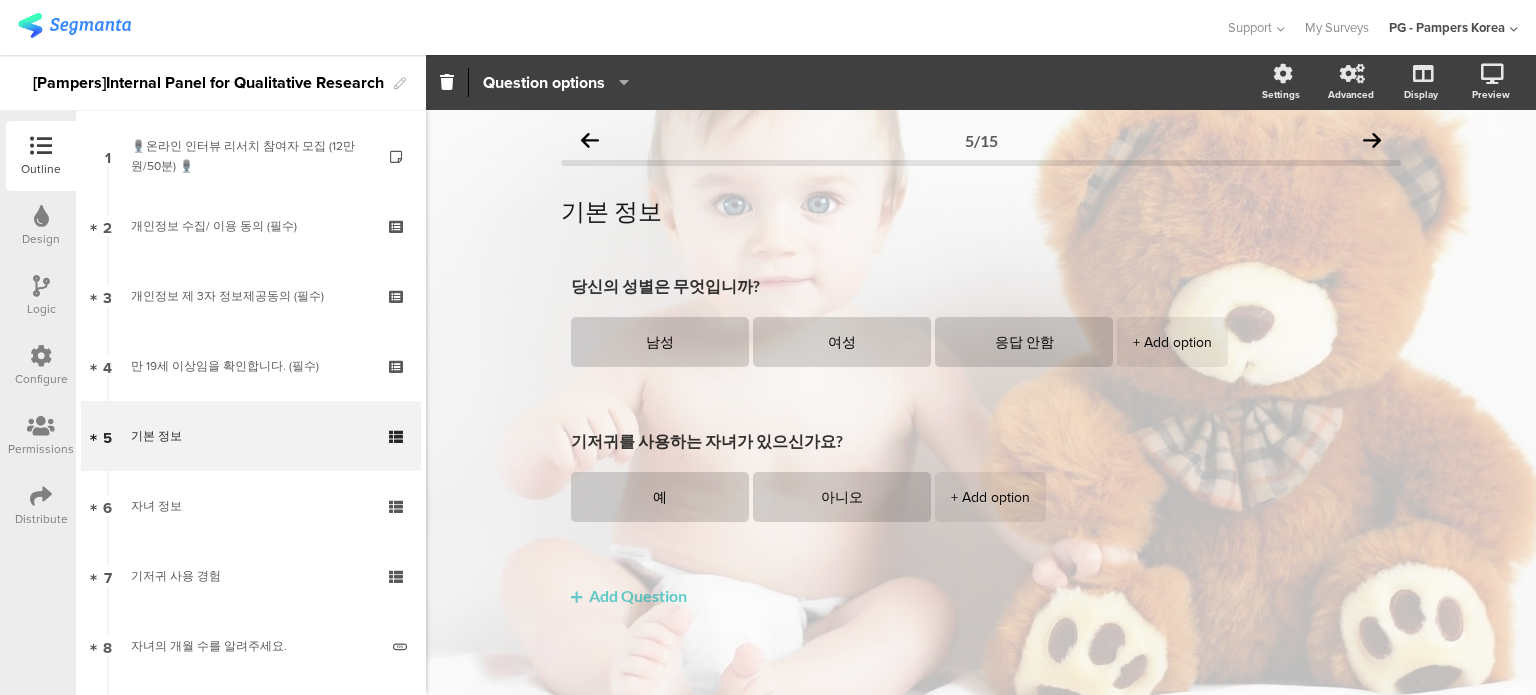 click on "Add Question" at bounding box center (629, 595) 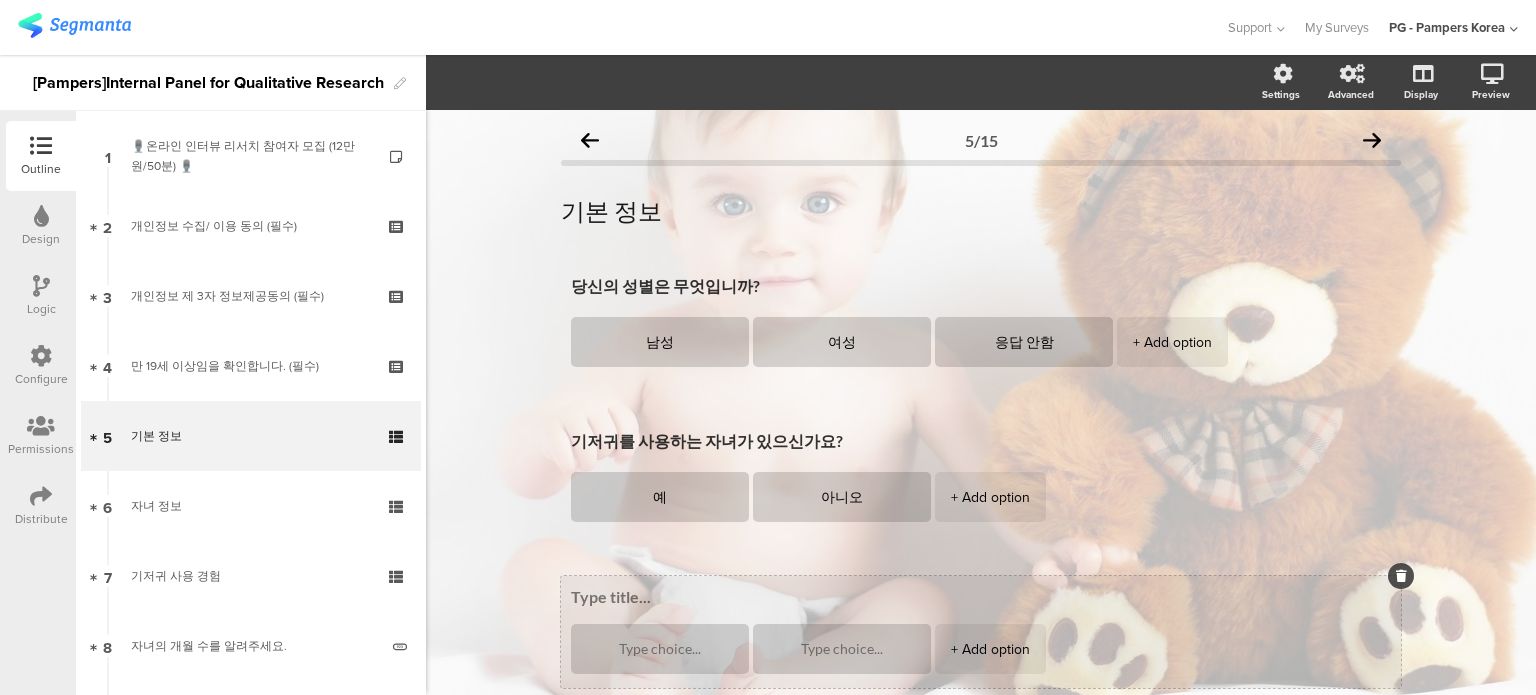 click at bounding box center (0, 0) 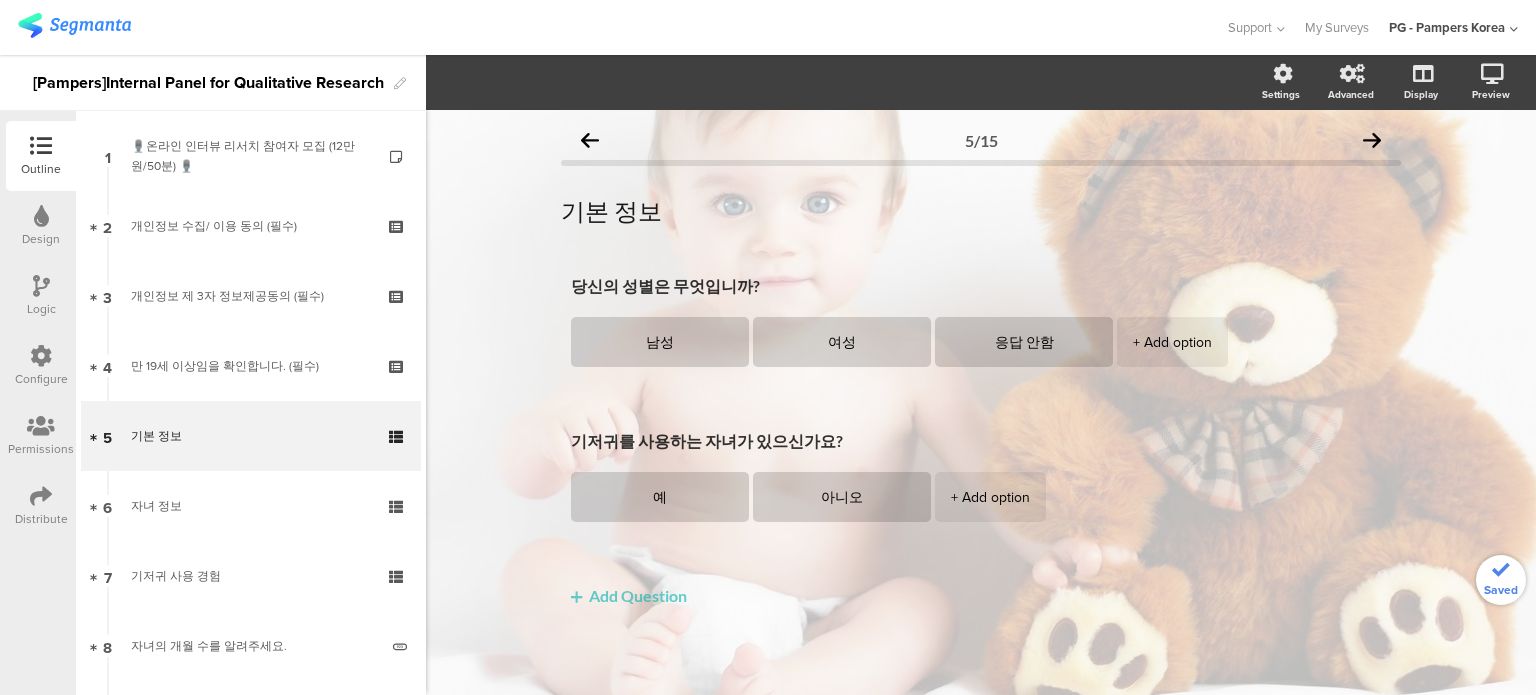 click on "Add Question" at bounding box center [629, 595] 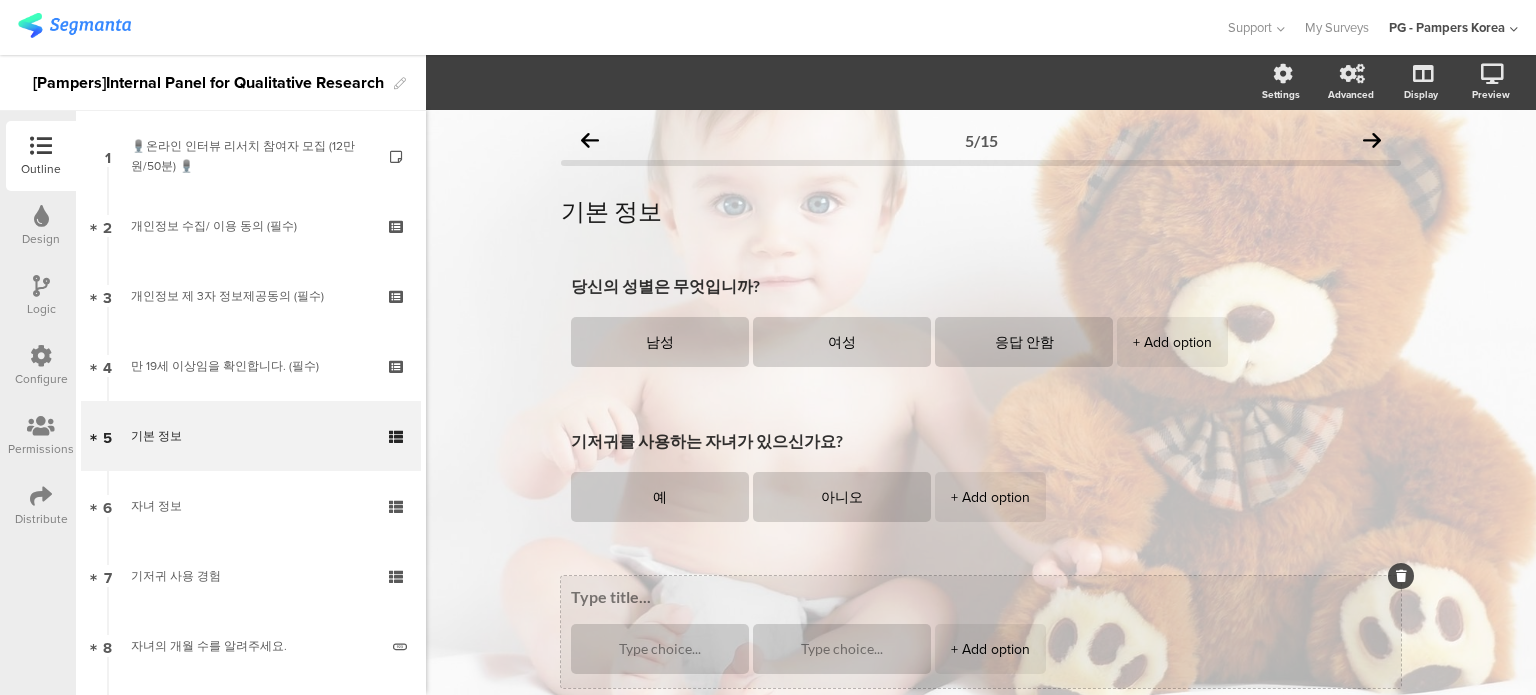 click at bounding box center [0, 0] 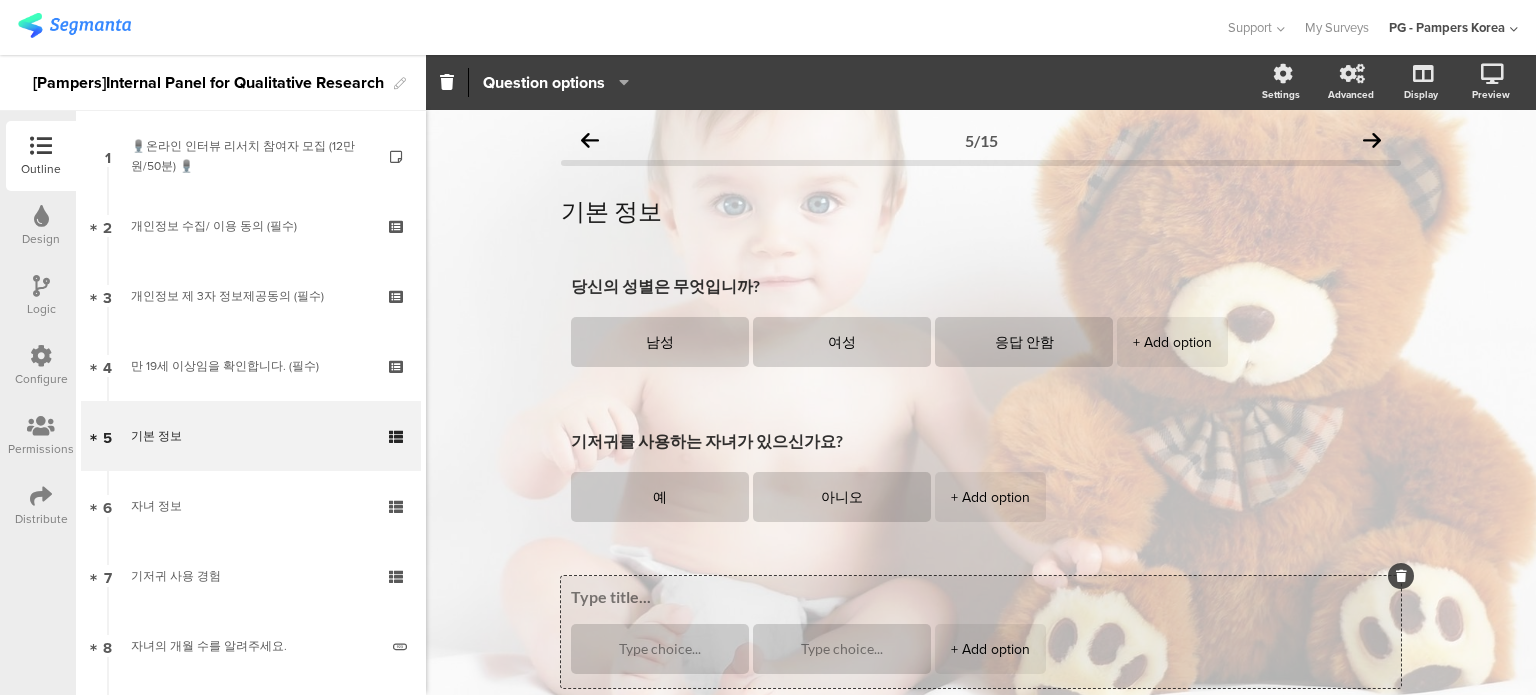 click at bounding box center [1401, 576] 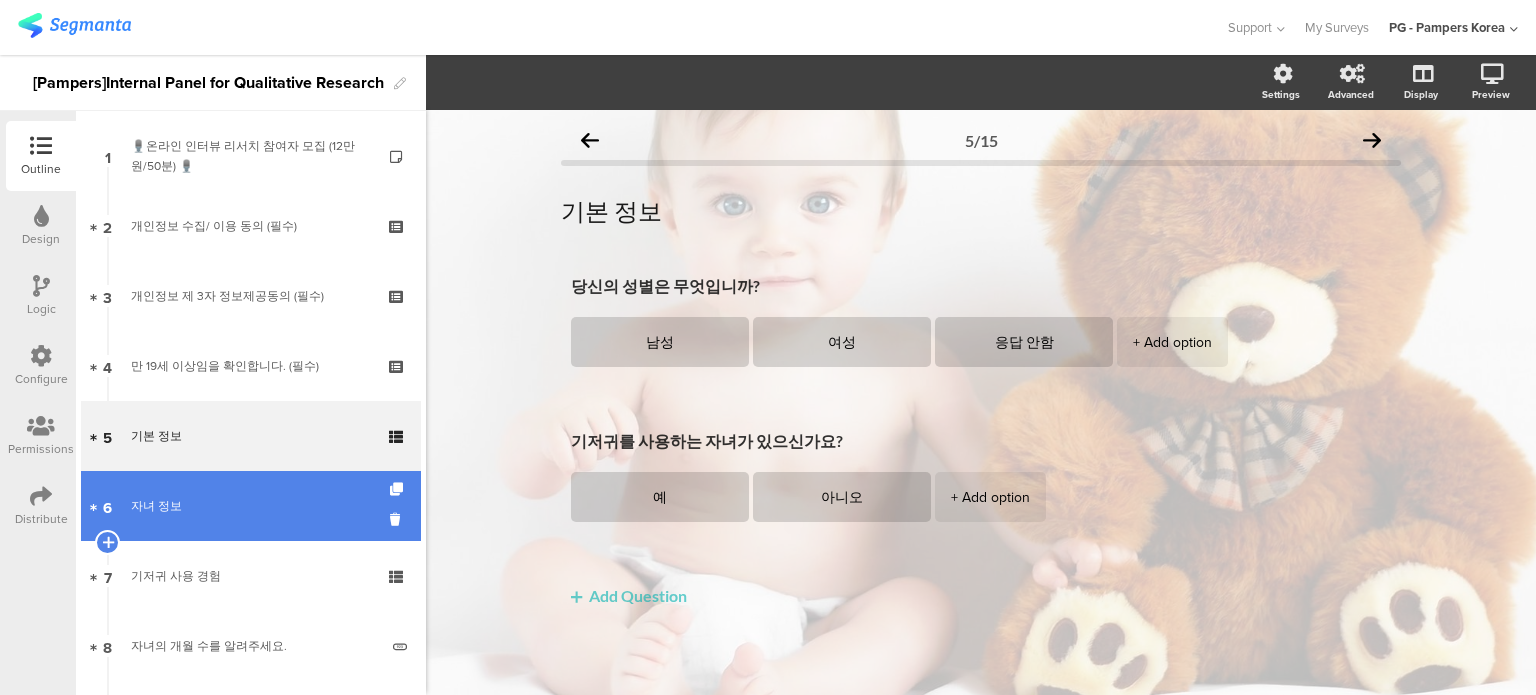scroll, scrollTop: 200, scrollLeft: 0, axis: vertical 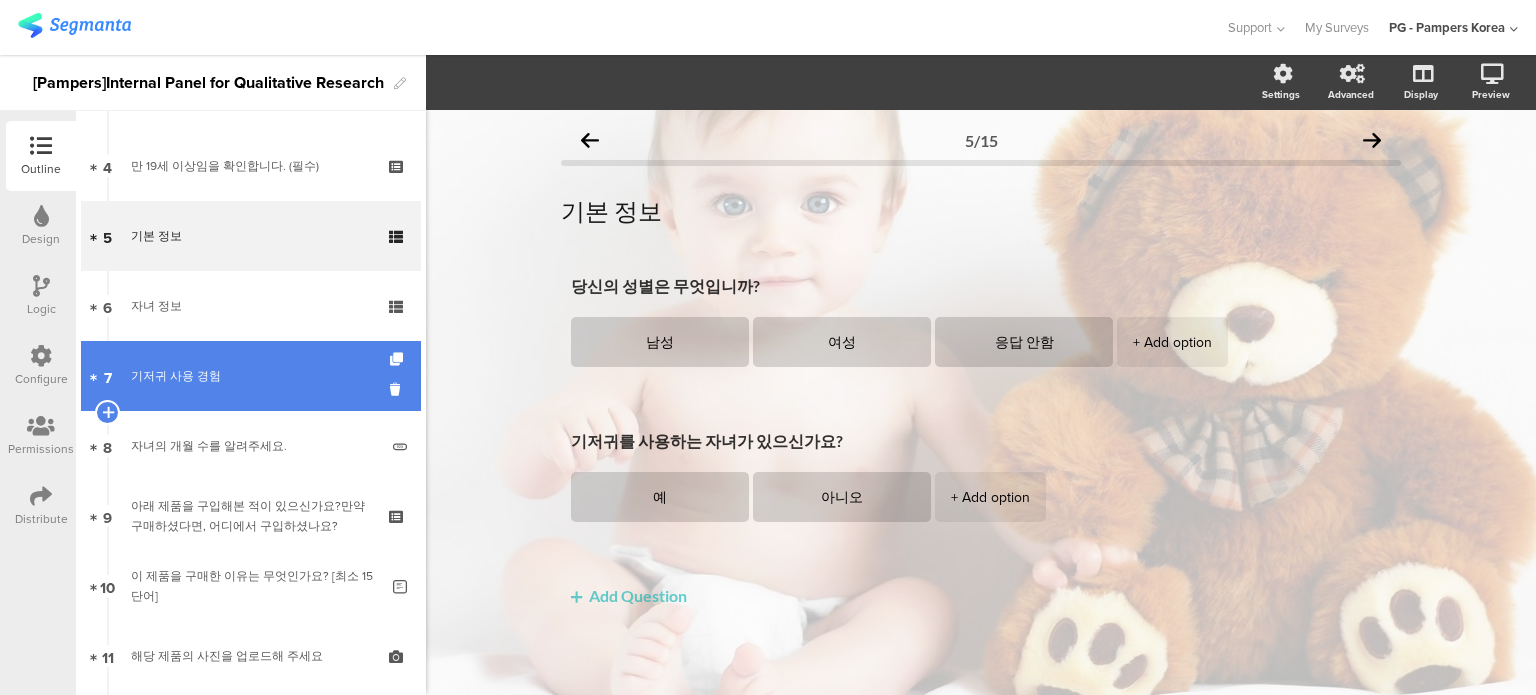 click on "기저귀 사용 경험" at bounding box center (250, 376) 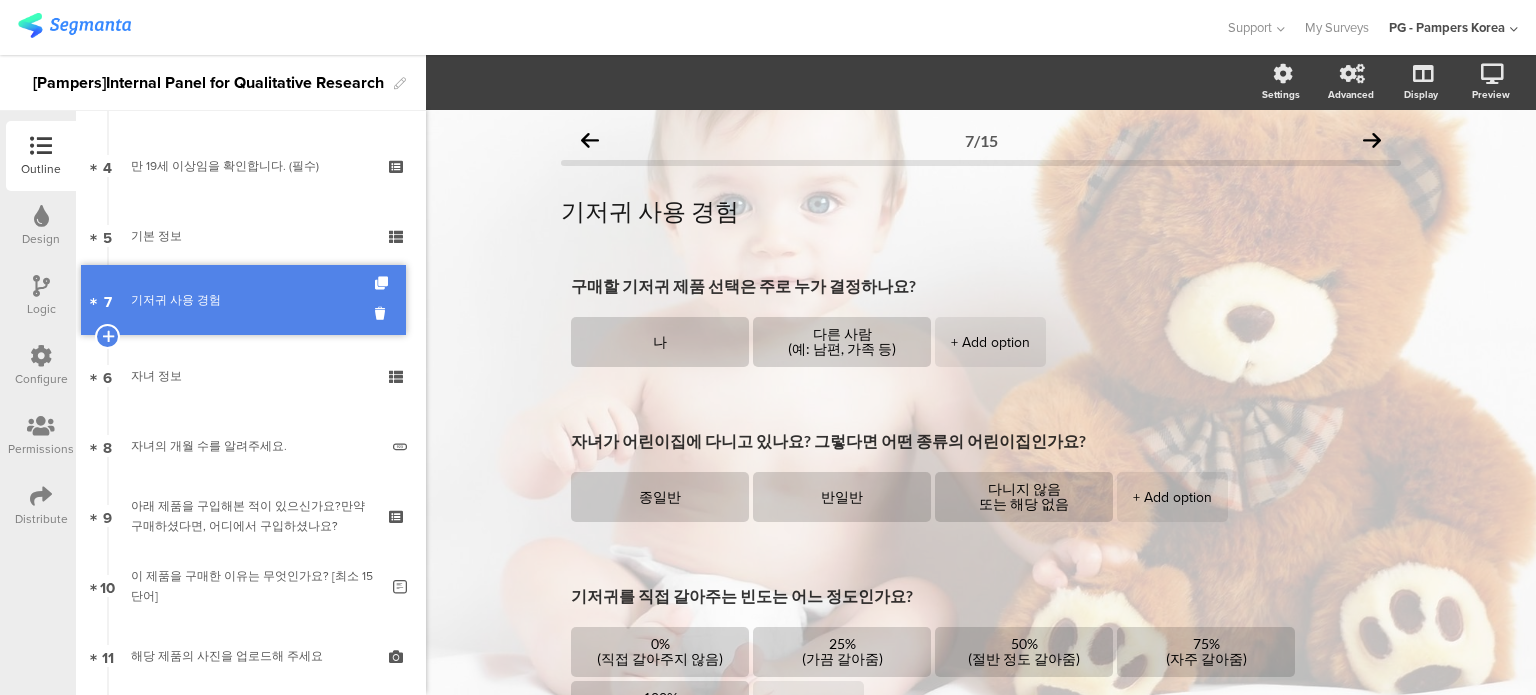 drag, startPoint x: 304, startPoint y: 375, endPoint x: 304, endPoint y: 299, distance: 76 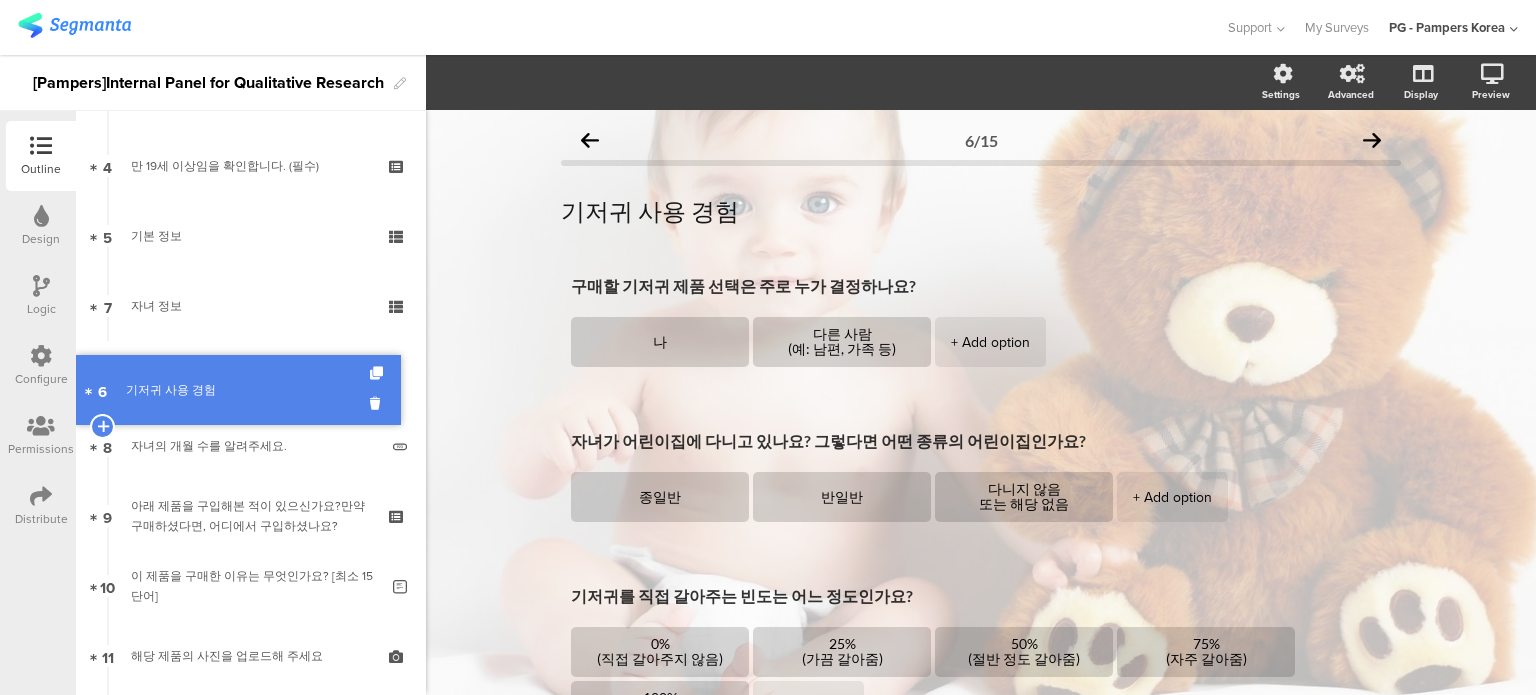 drag, startPoint x: 265, startPoint y: 303, endPoint x: 270, endPoint y: 387, distance: 84.14868 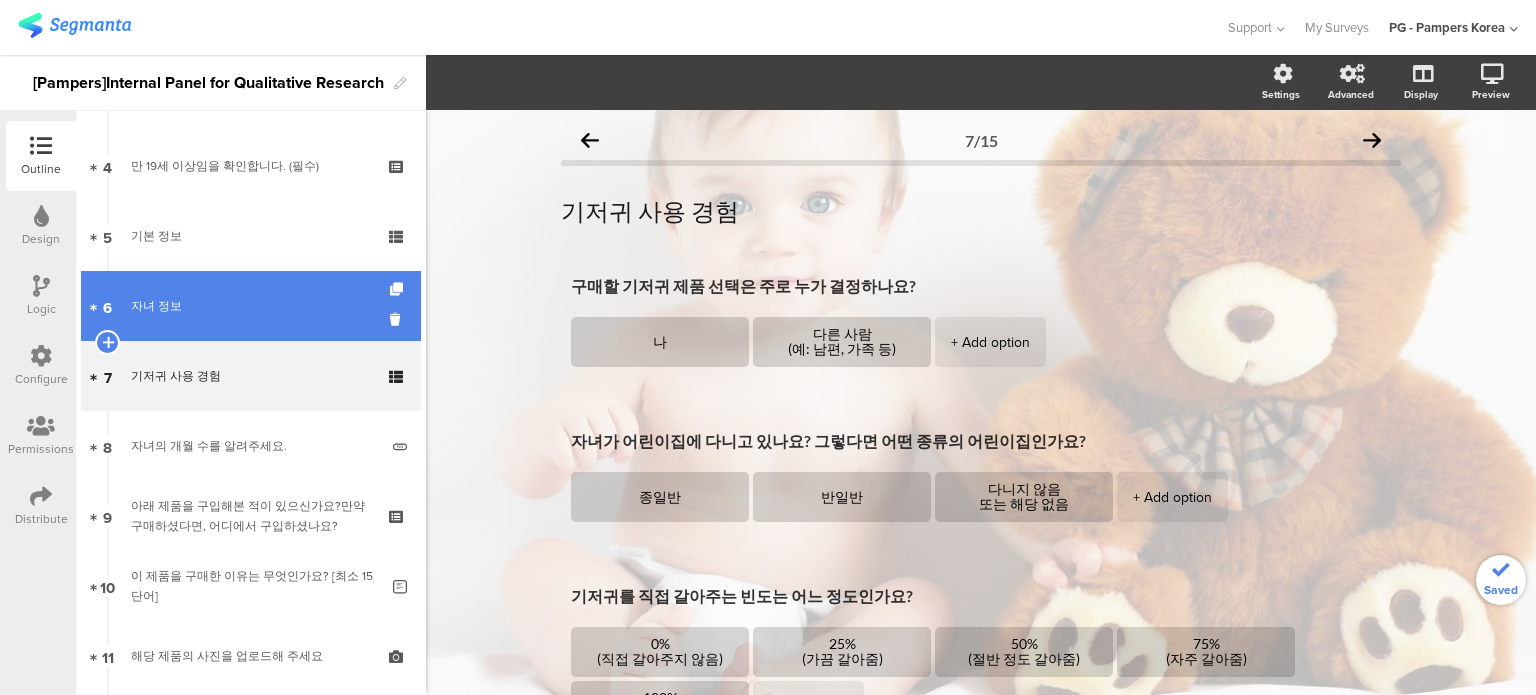 click on "자녀 정보" at bounding box center (250, 306) 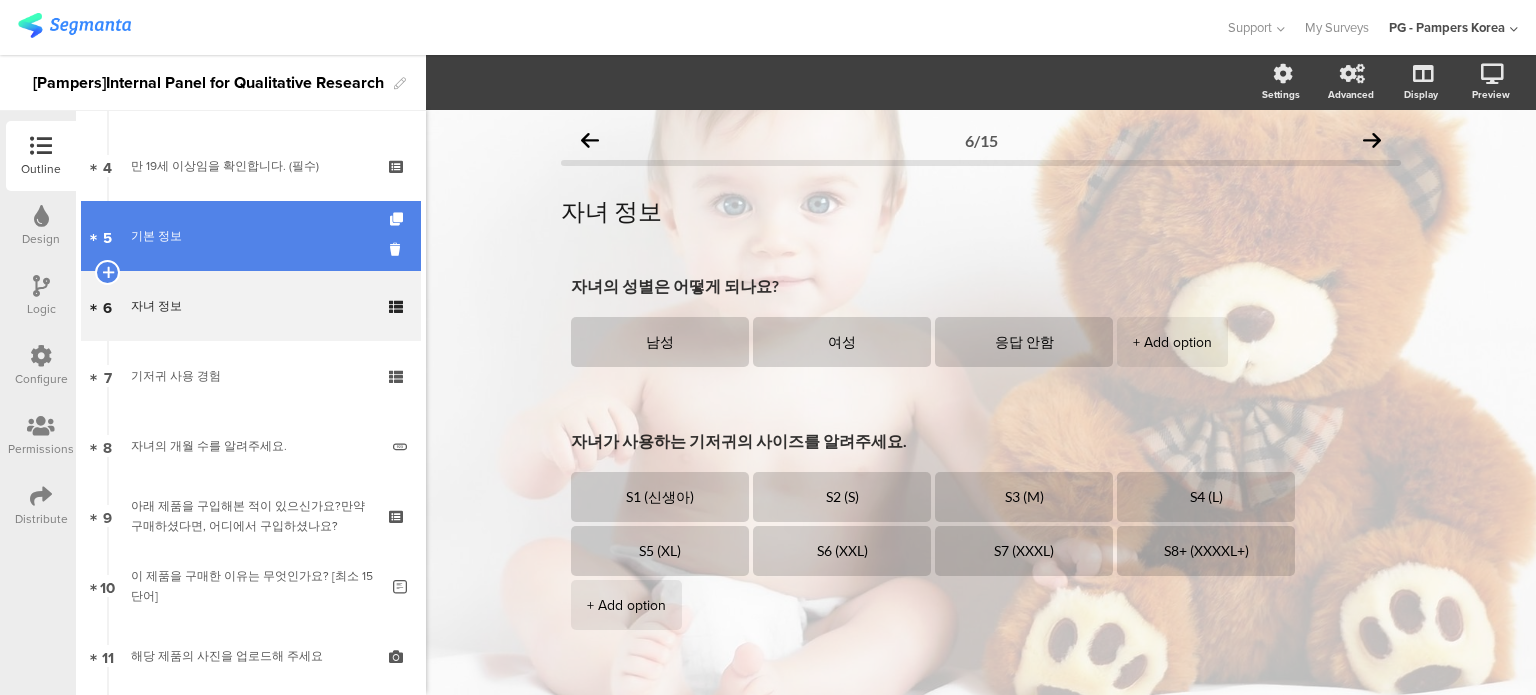click on "기본 정보" at bounding box center [250, 236] 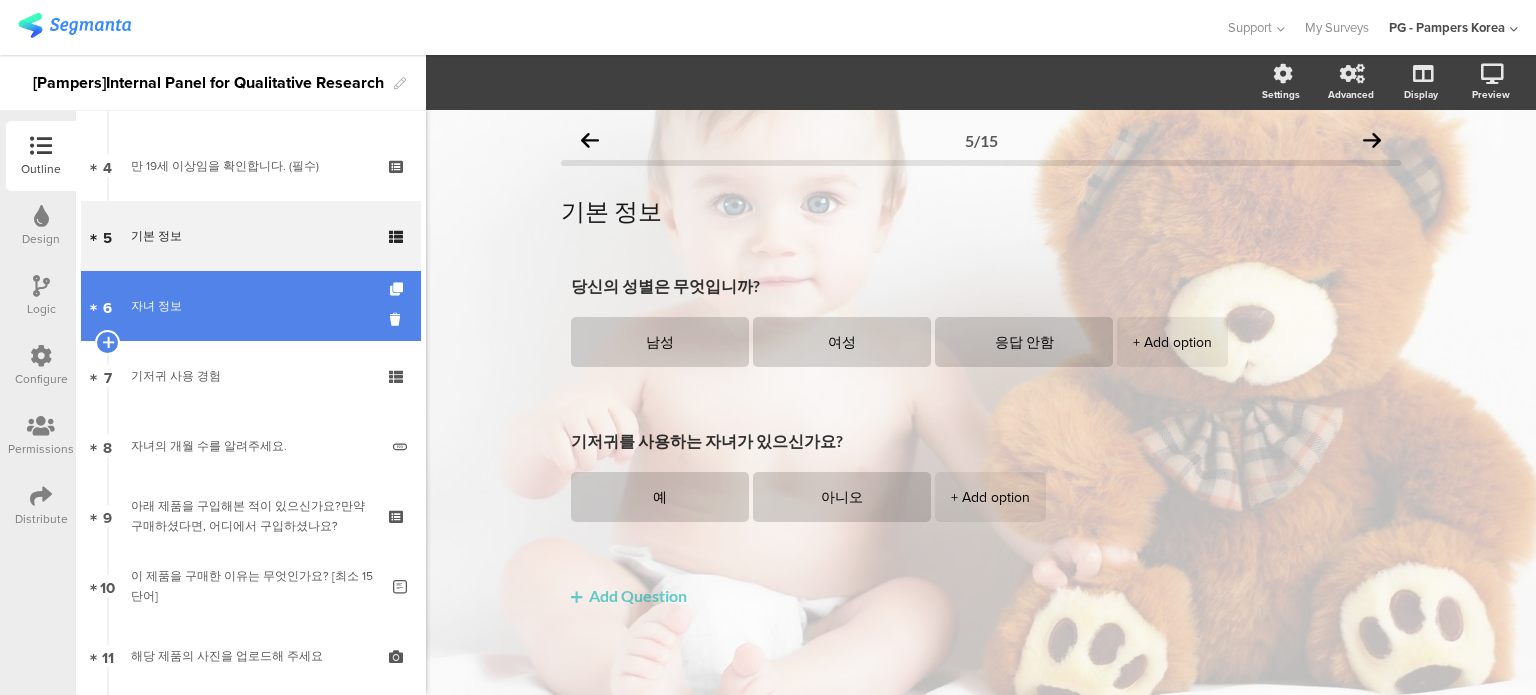 click on "자녀 정보" at bounding box center (250, 306) 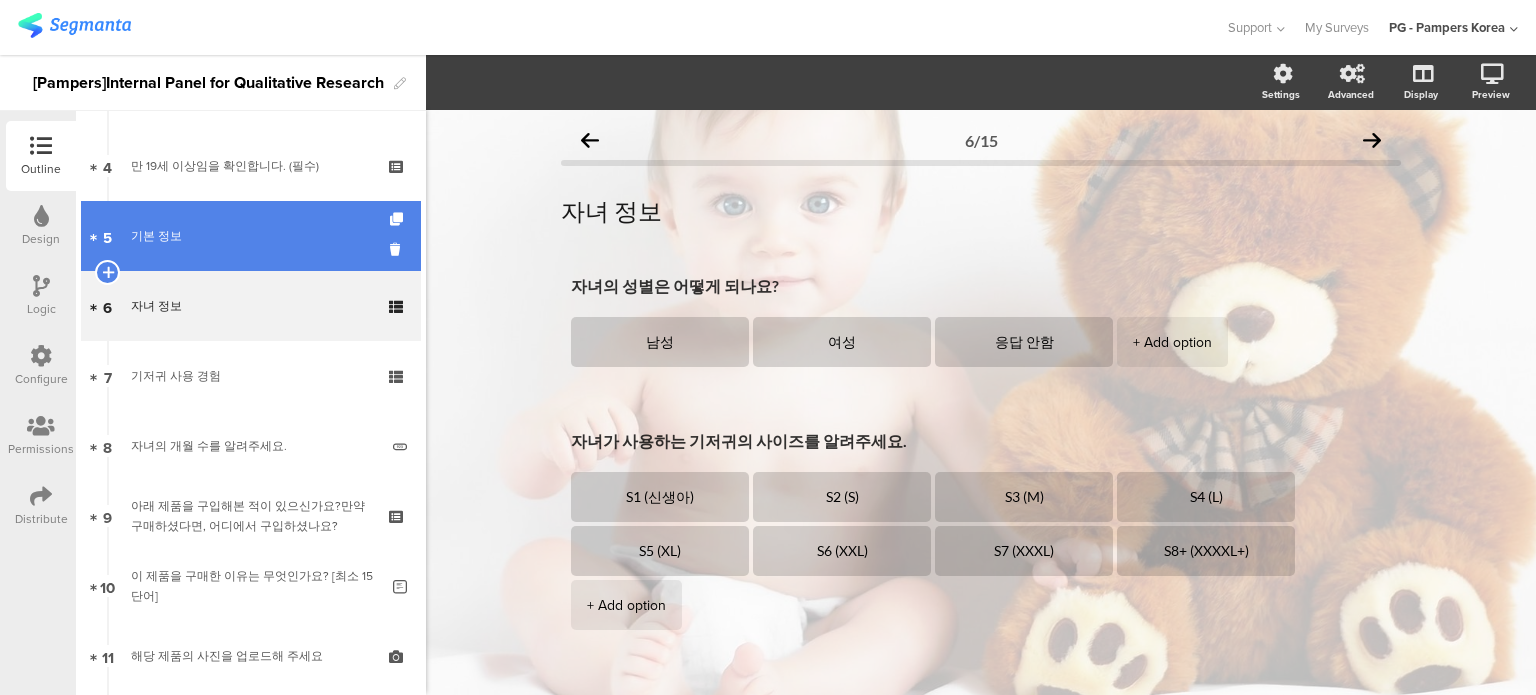click on "5
기본 정보" at bounding box center [251, 236] 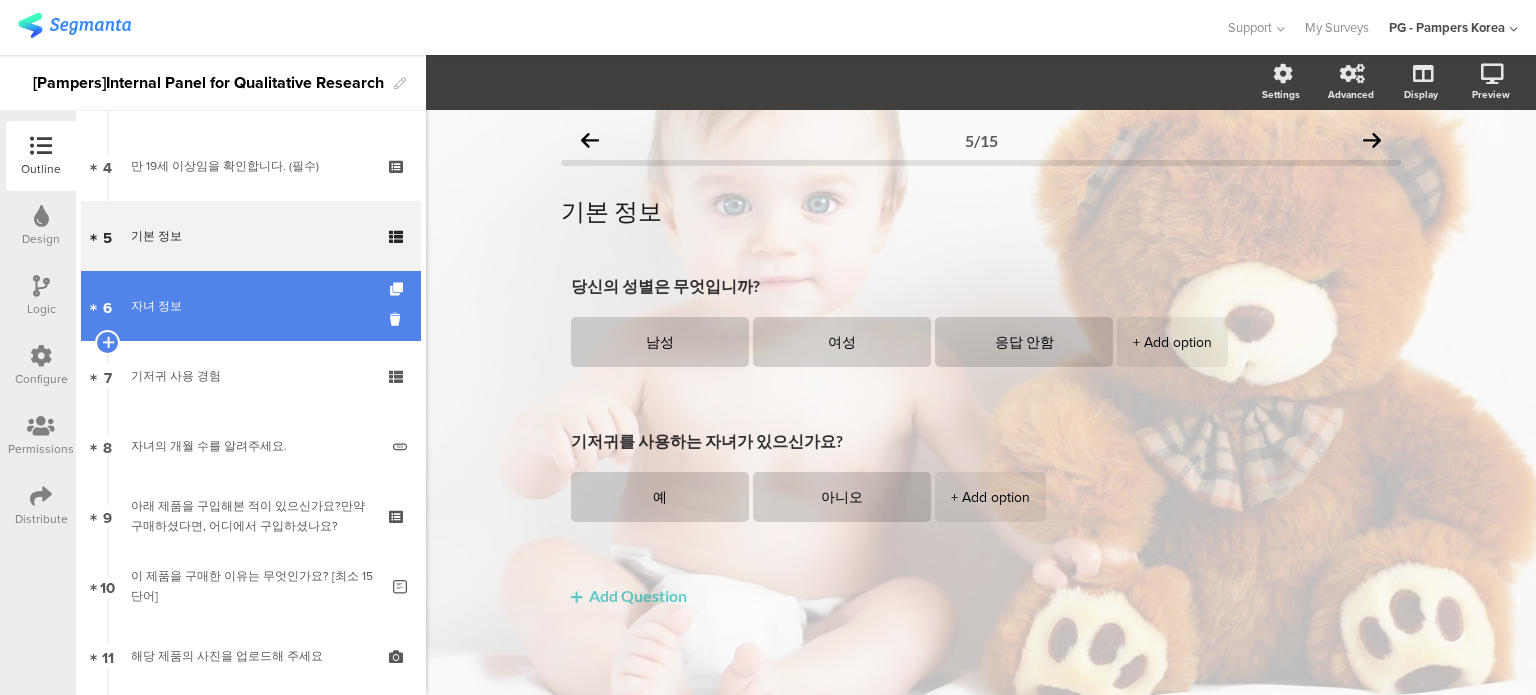 click on "자녀 정보" at bounding box center (250, 306) 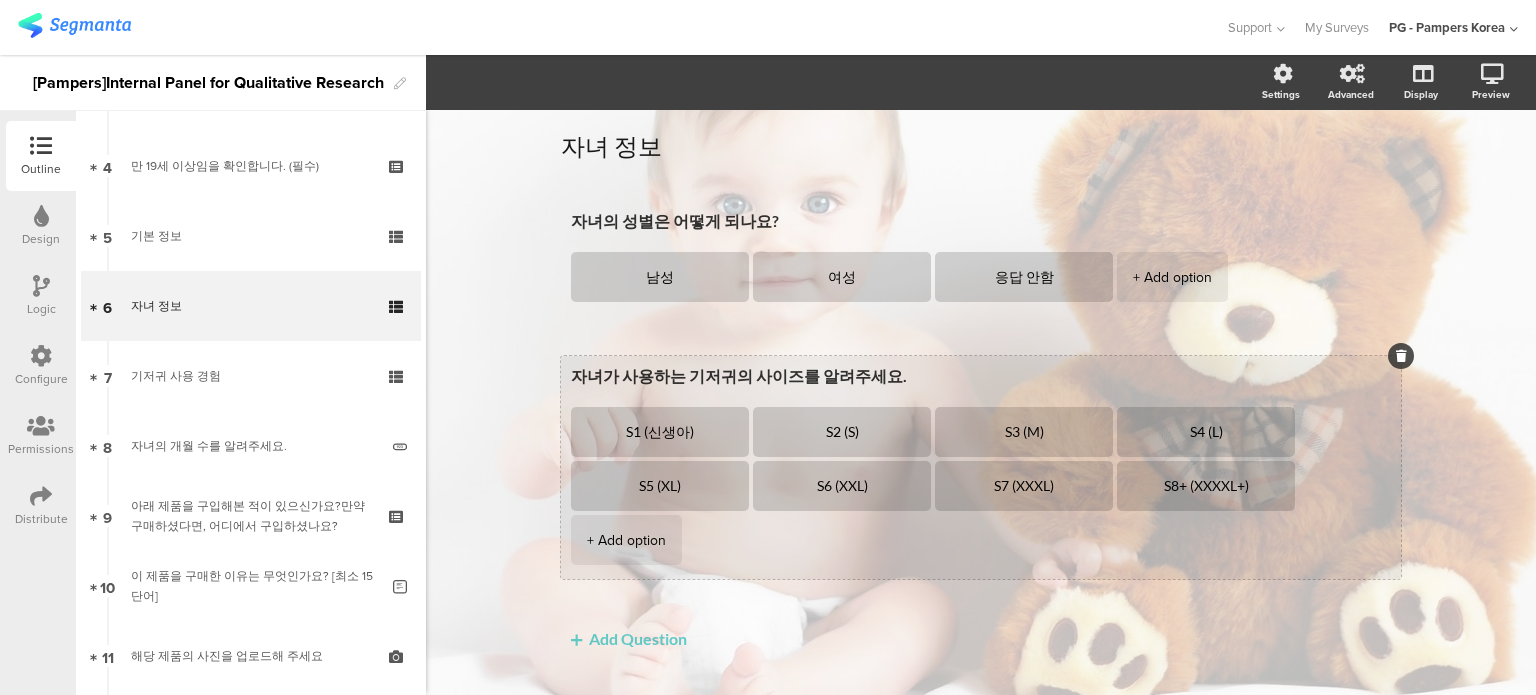 scroll, scrollTop: 100, scrollLeft: 0, axis: vertical 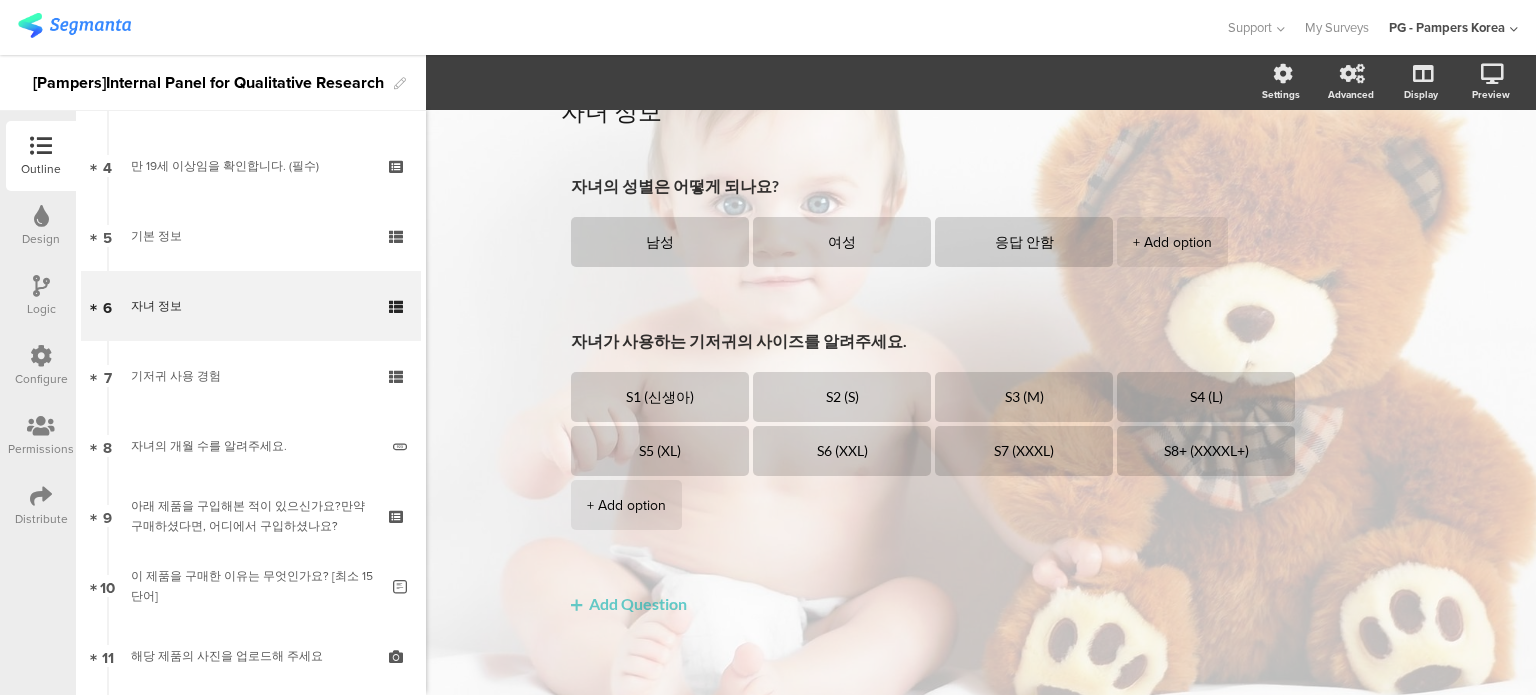 click on "Add Question" at bounding box center [629, 603] 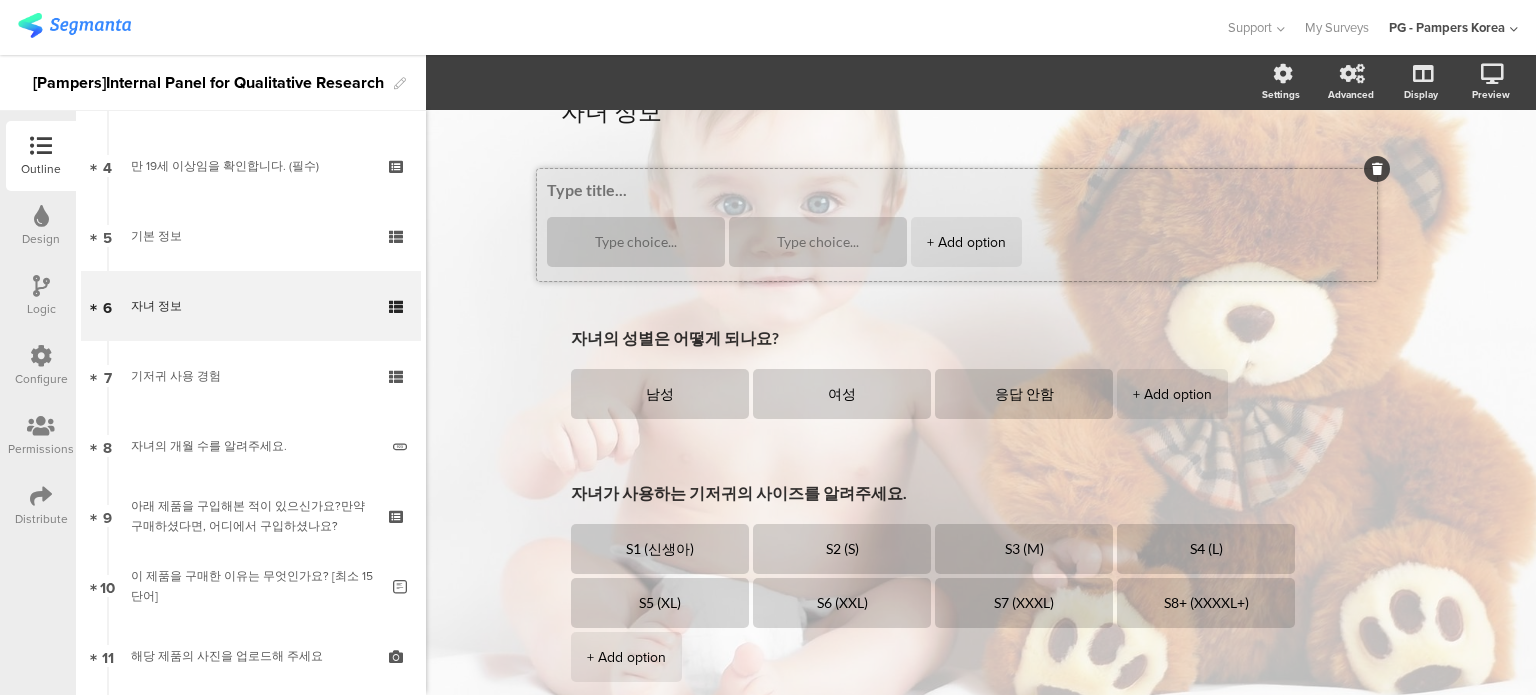 drag, startPoint x: 760, startPoint y: 590, endPoint x: 736, endPoint y: 175, distance: 415.6934 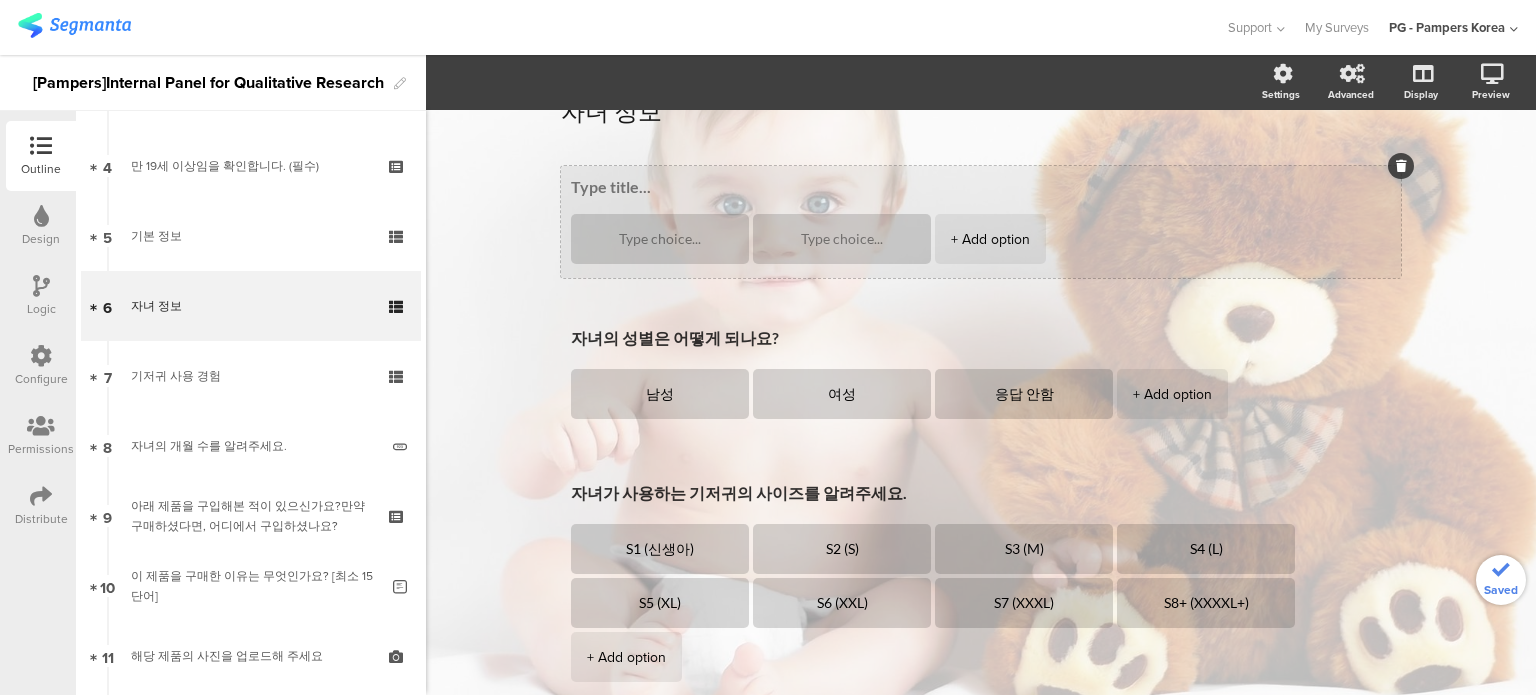 click at bounding box center [981, 186] 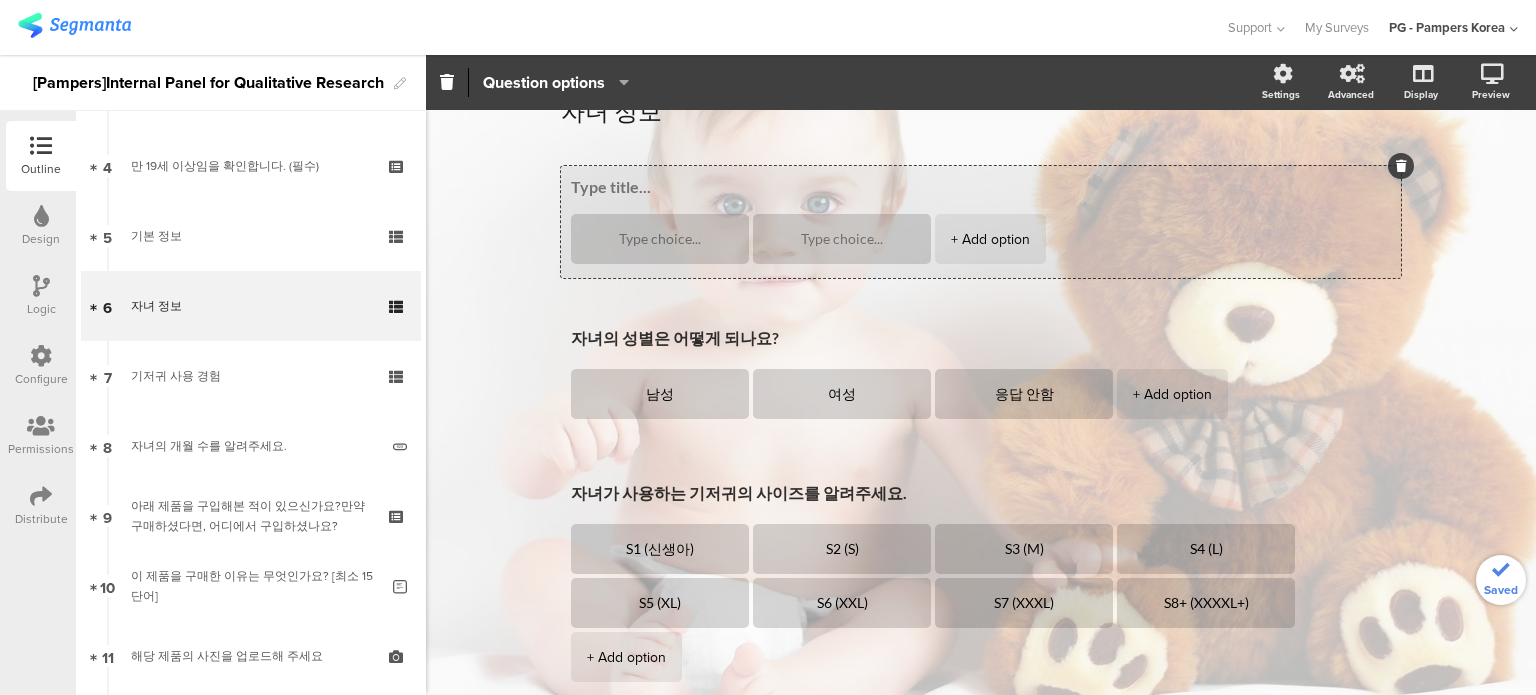 paste on "0-4세 사이의 자녀가 있습니까?" 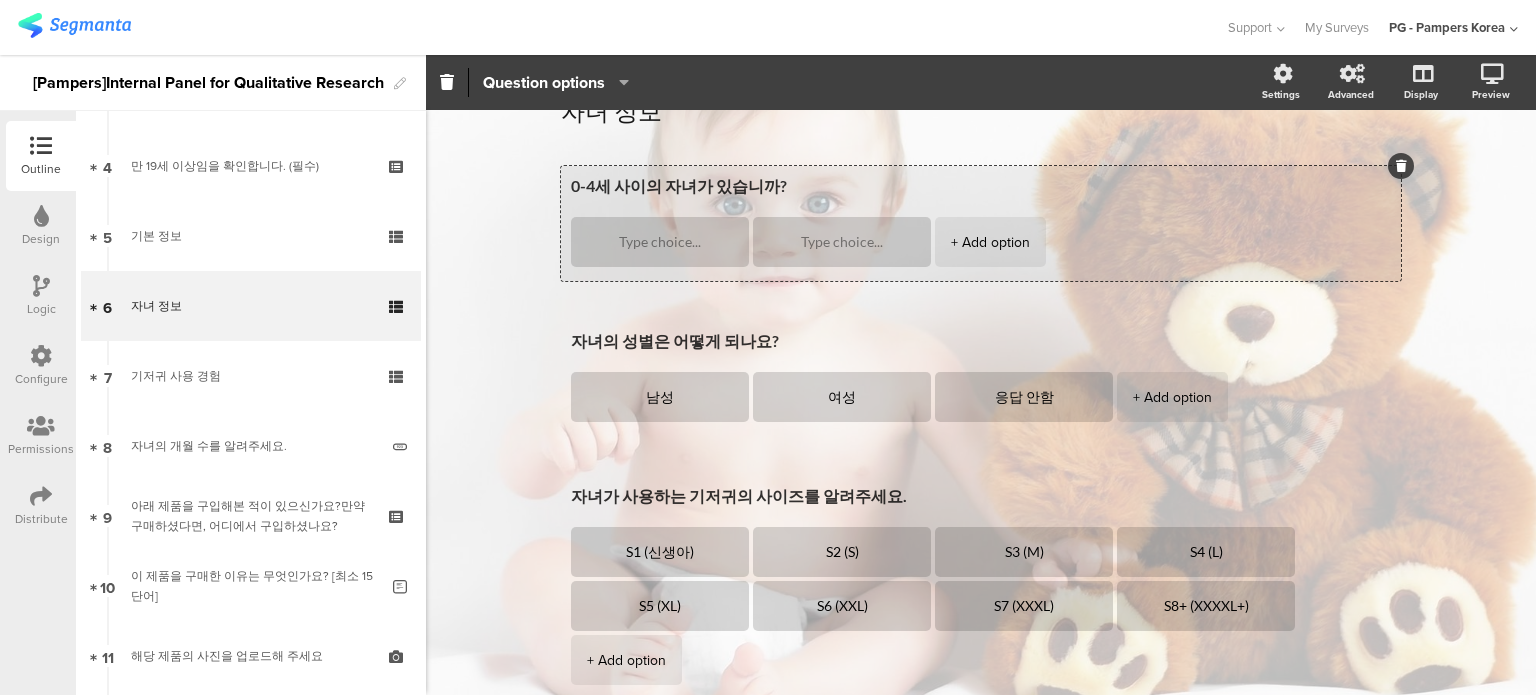 click on "0-4세 사이의 자녀가 있습니까?" at bounding box center (981, 187) 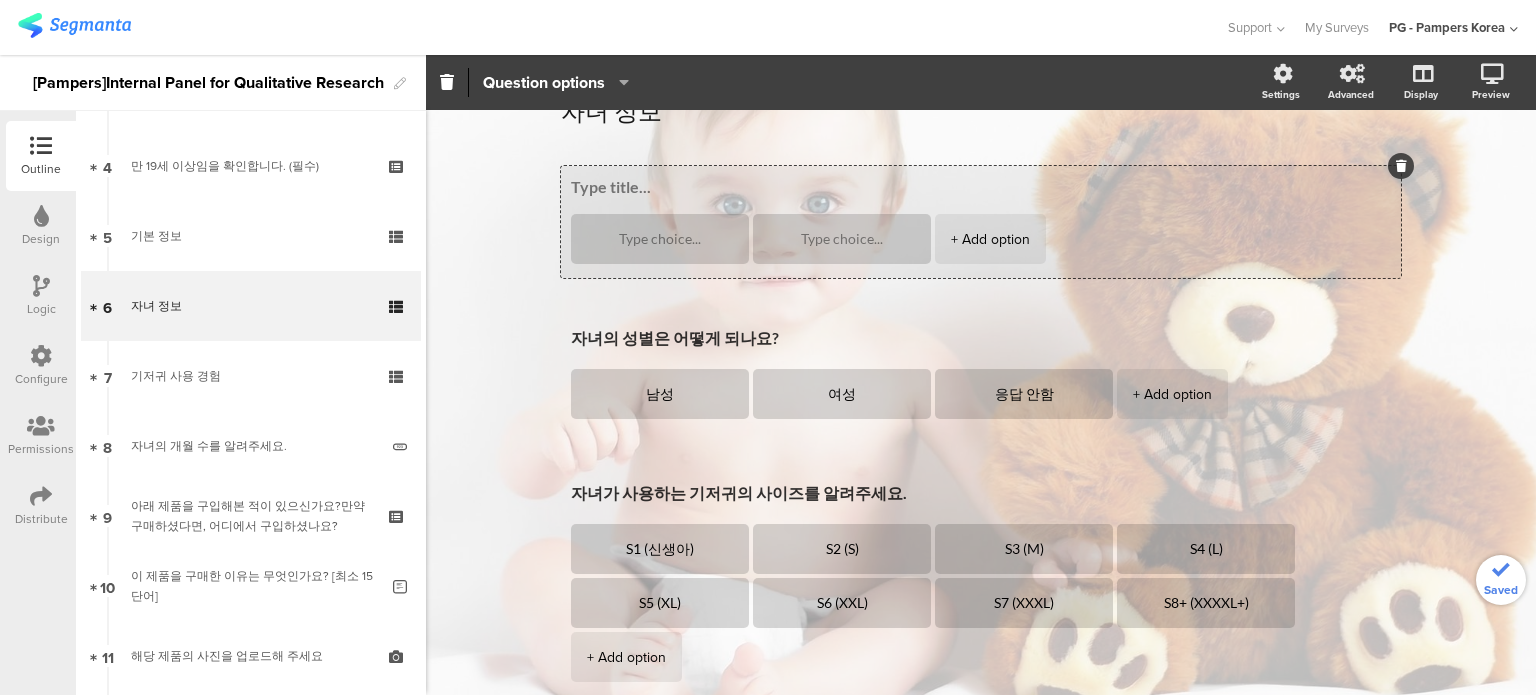 click at bounding box center [1401, 166] 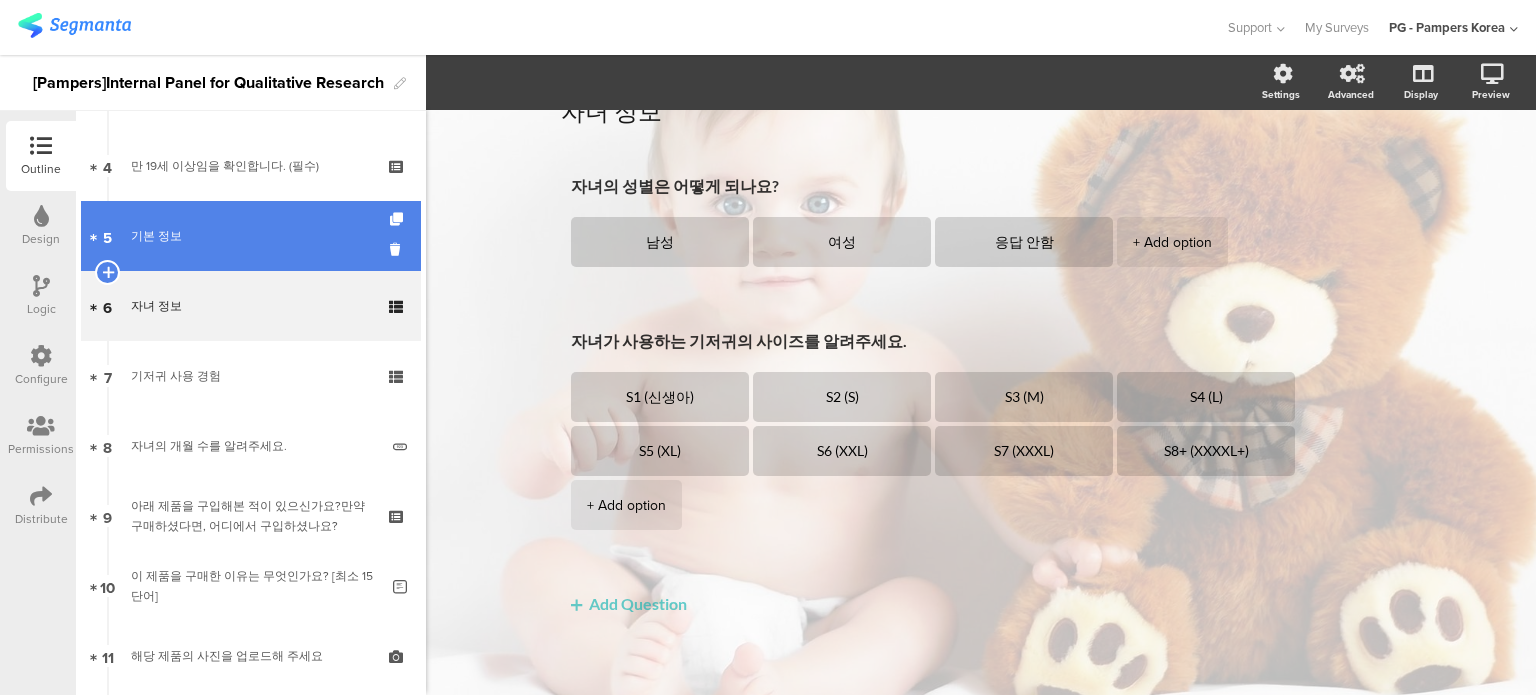 click on "5
기본 정보" at bounding box center (251, 236) 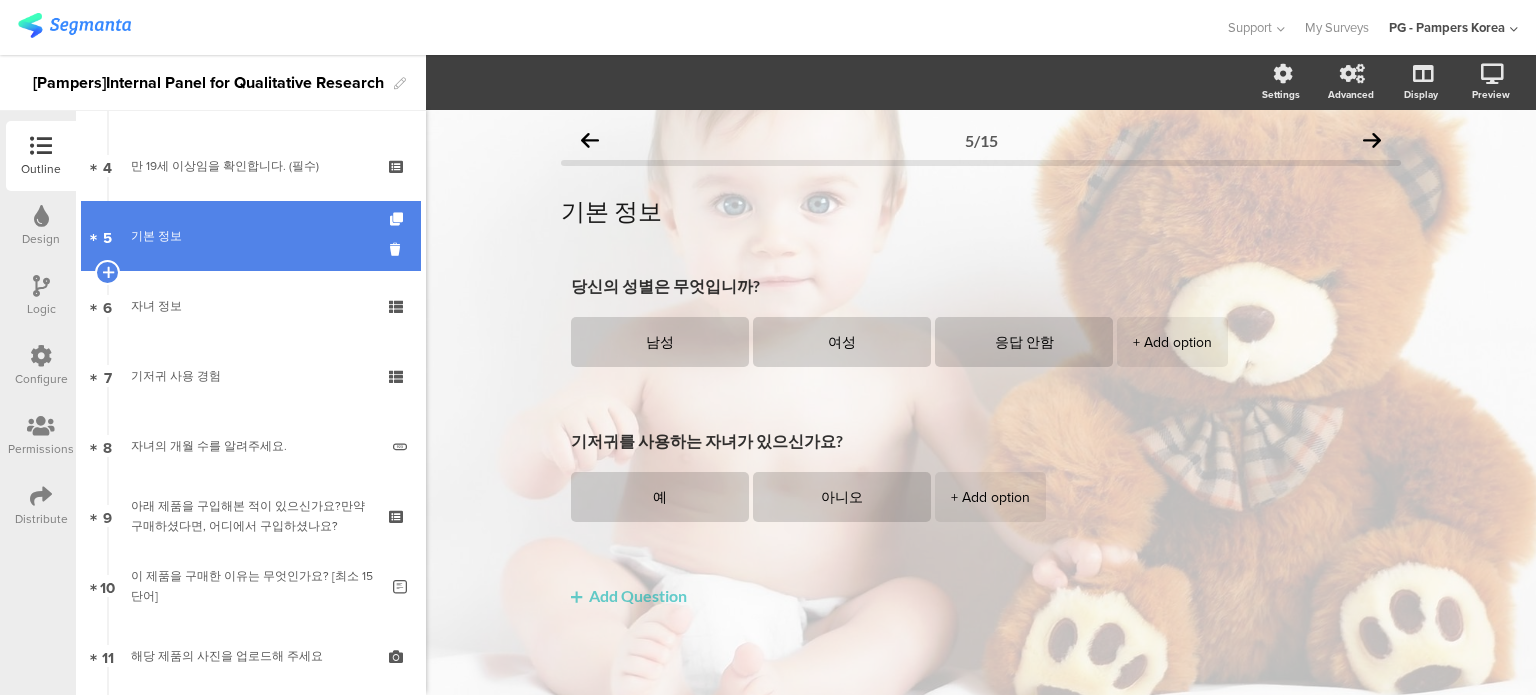 scroll, scrollTop: 0, scrollLeft: 0, axis: both 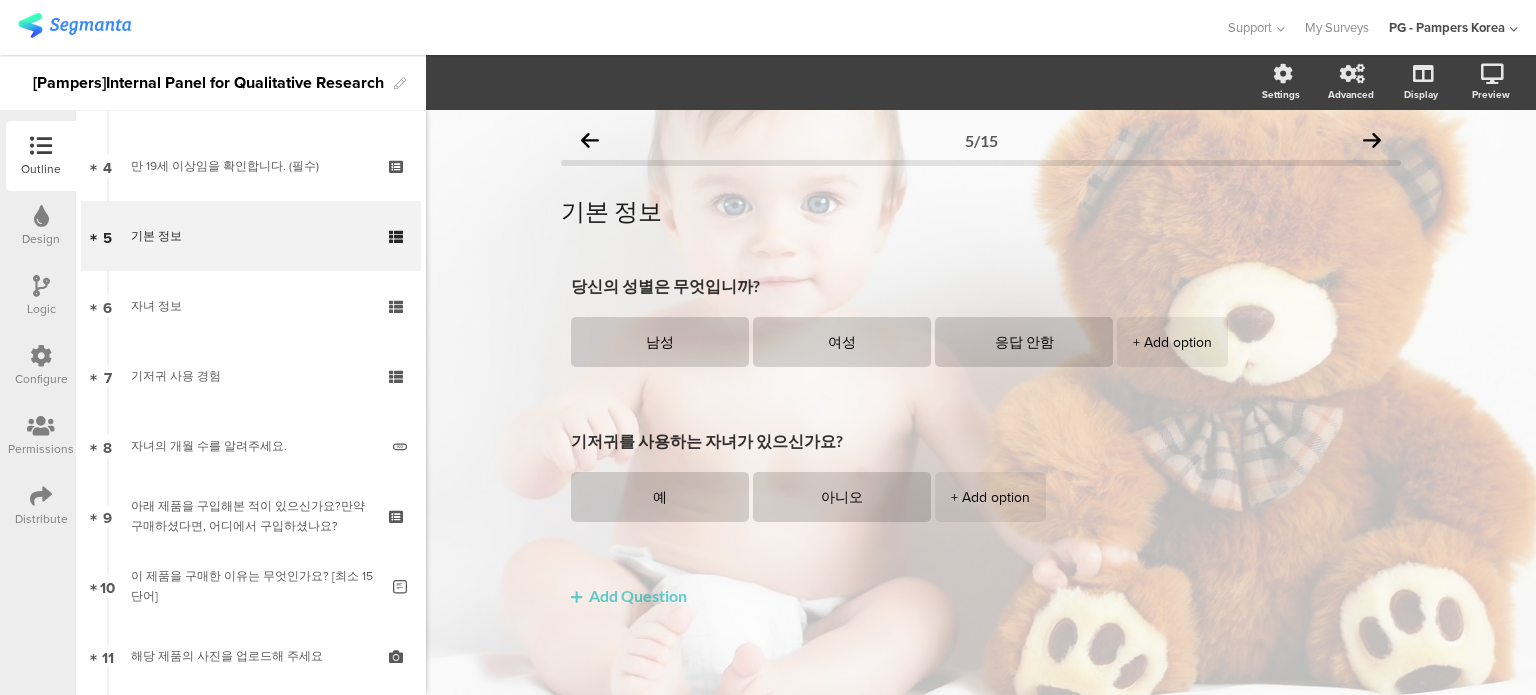 click on "Add Question" at bounding box center (629, 595) 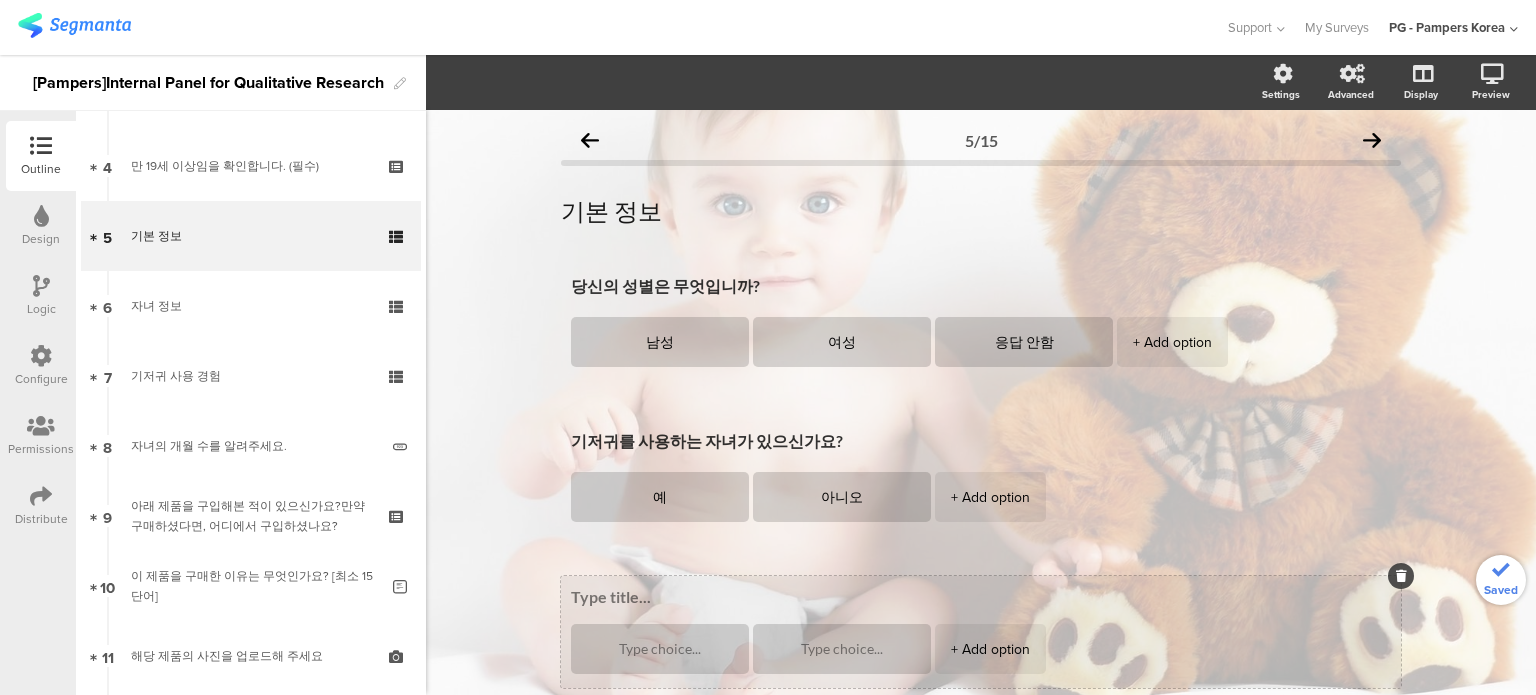 click at bounding box center (981, 596) 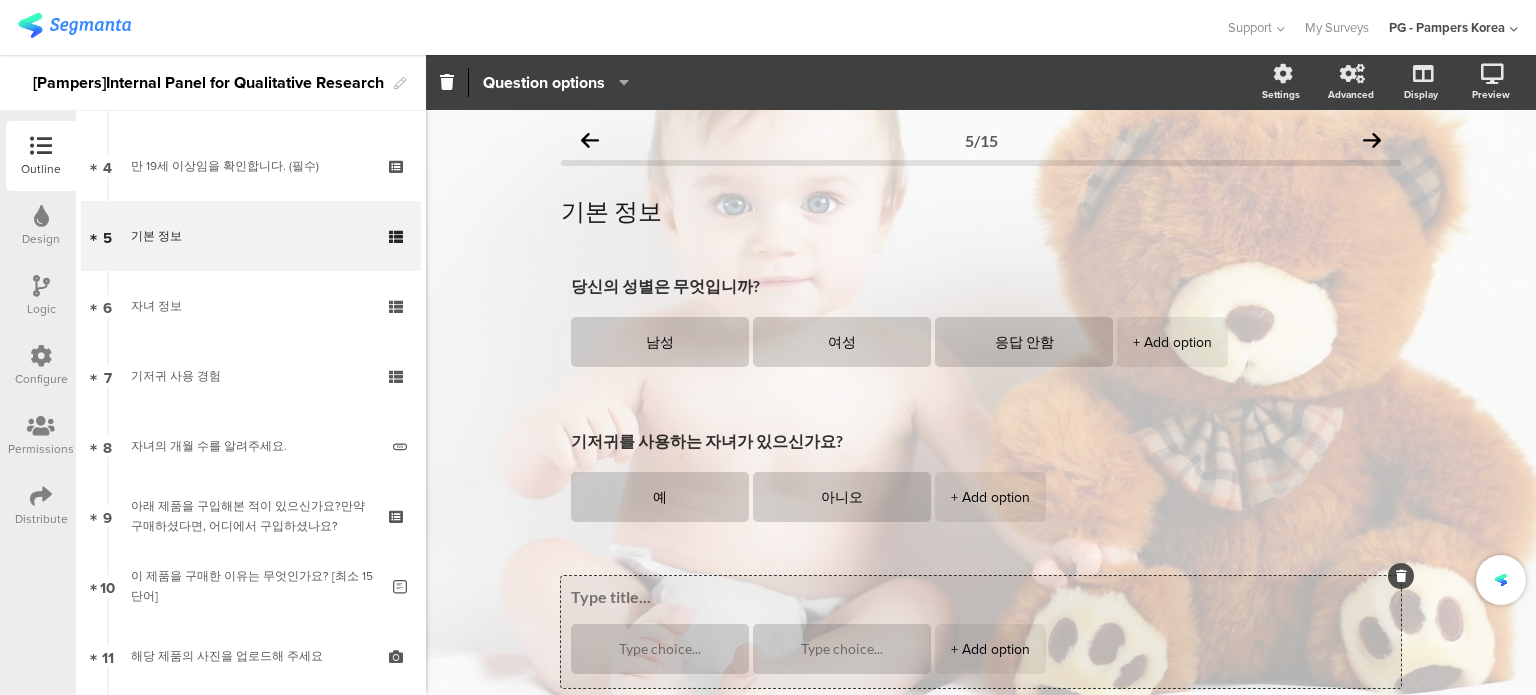 paste on "자녀의 나이가 0-4세 사이의 자녀가 있습니까?" 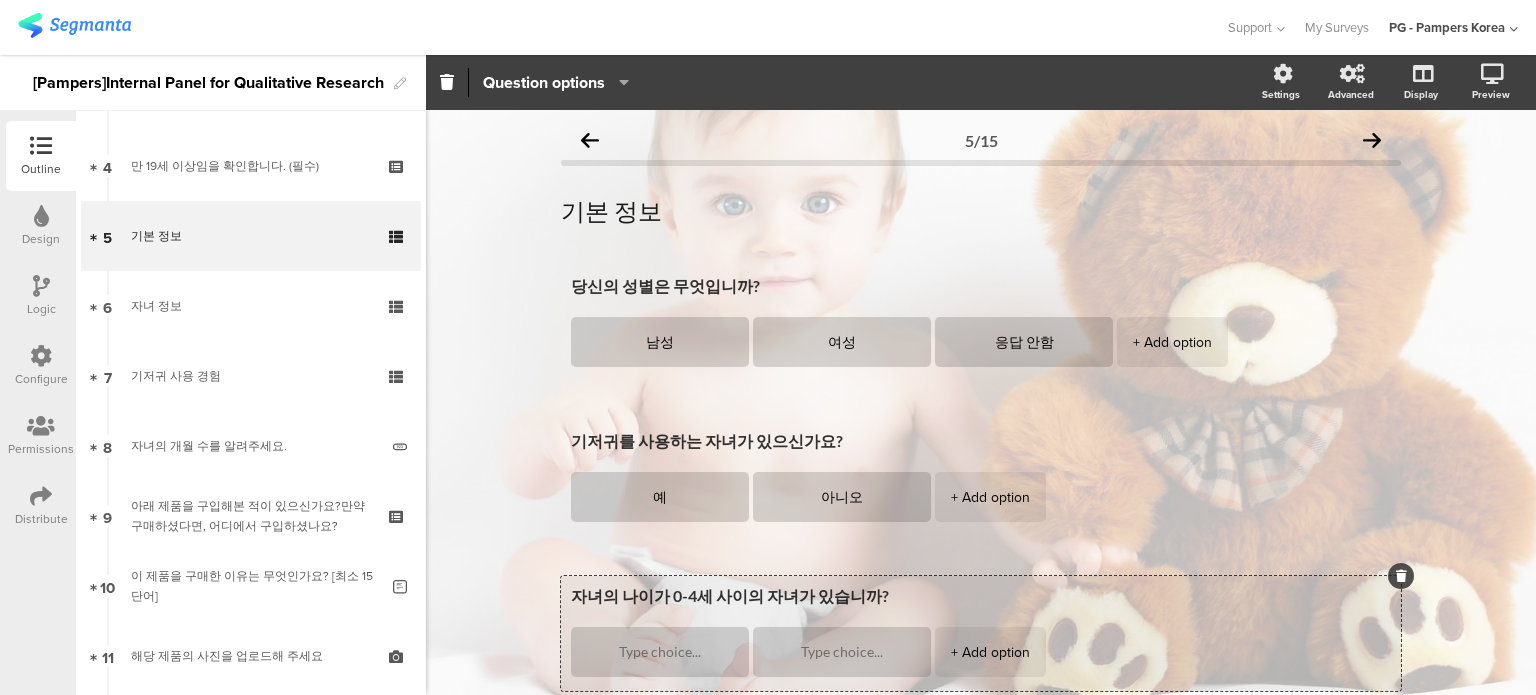 click on "자녀의 나이가 0-4세 사이의 자녀가 있습니까?" at bounding box center [981, 597] 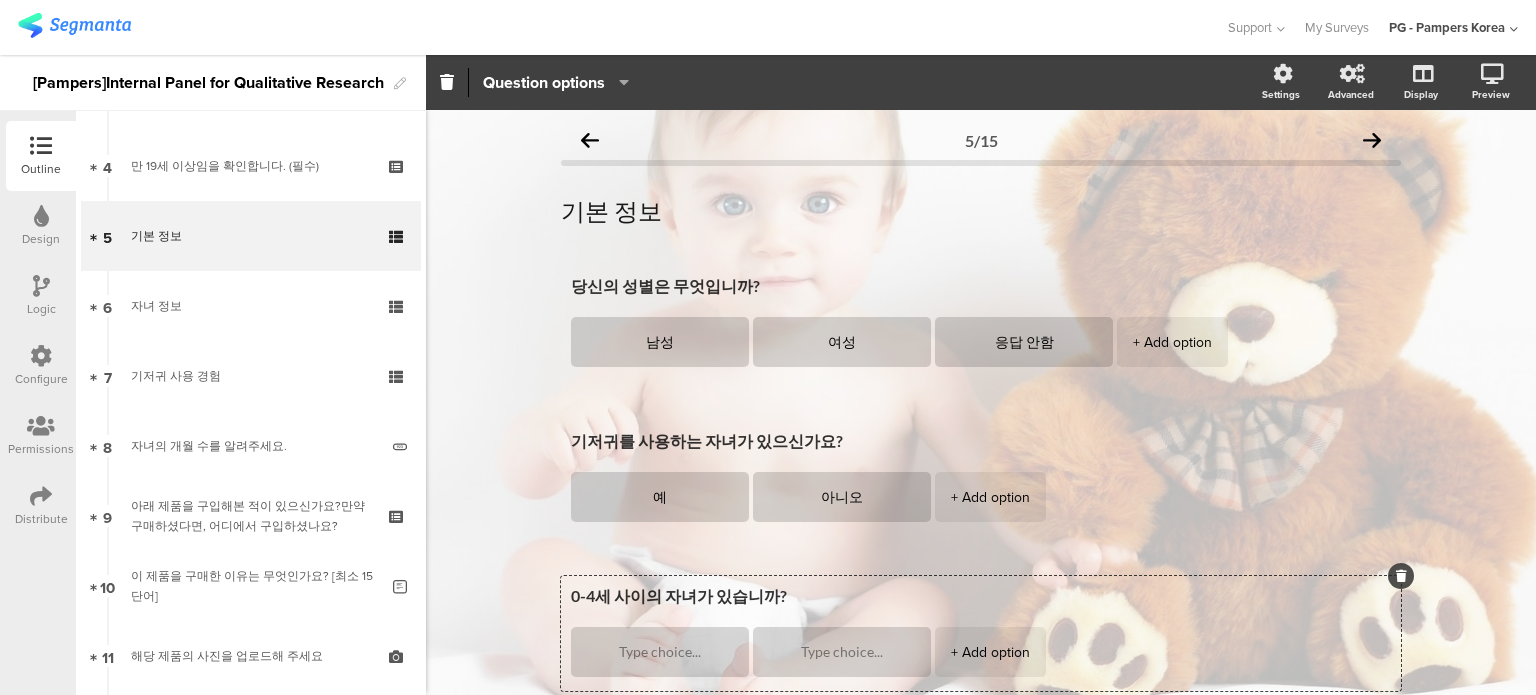 type on "0-4세 사이의 자녀가 있습니까?" 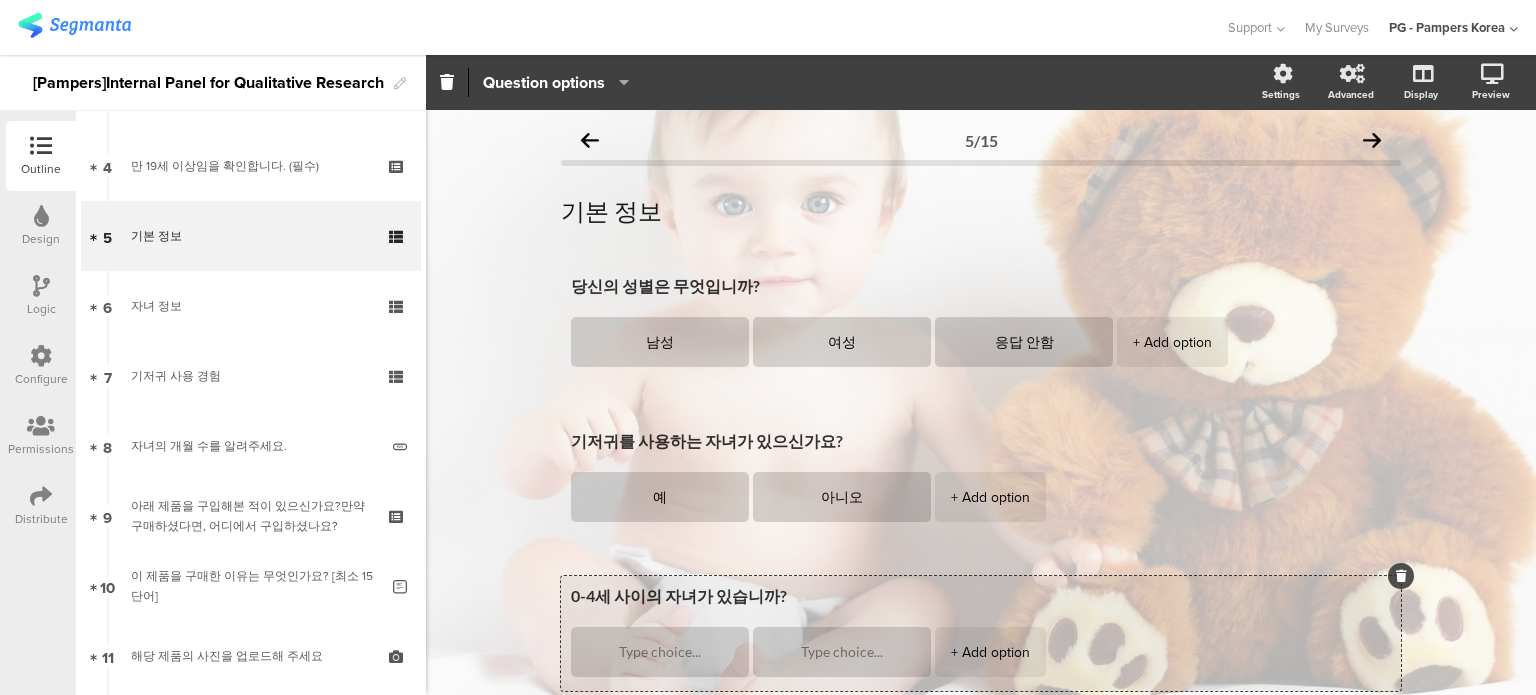 click at bounding box center [1401, 576] 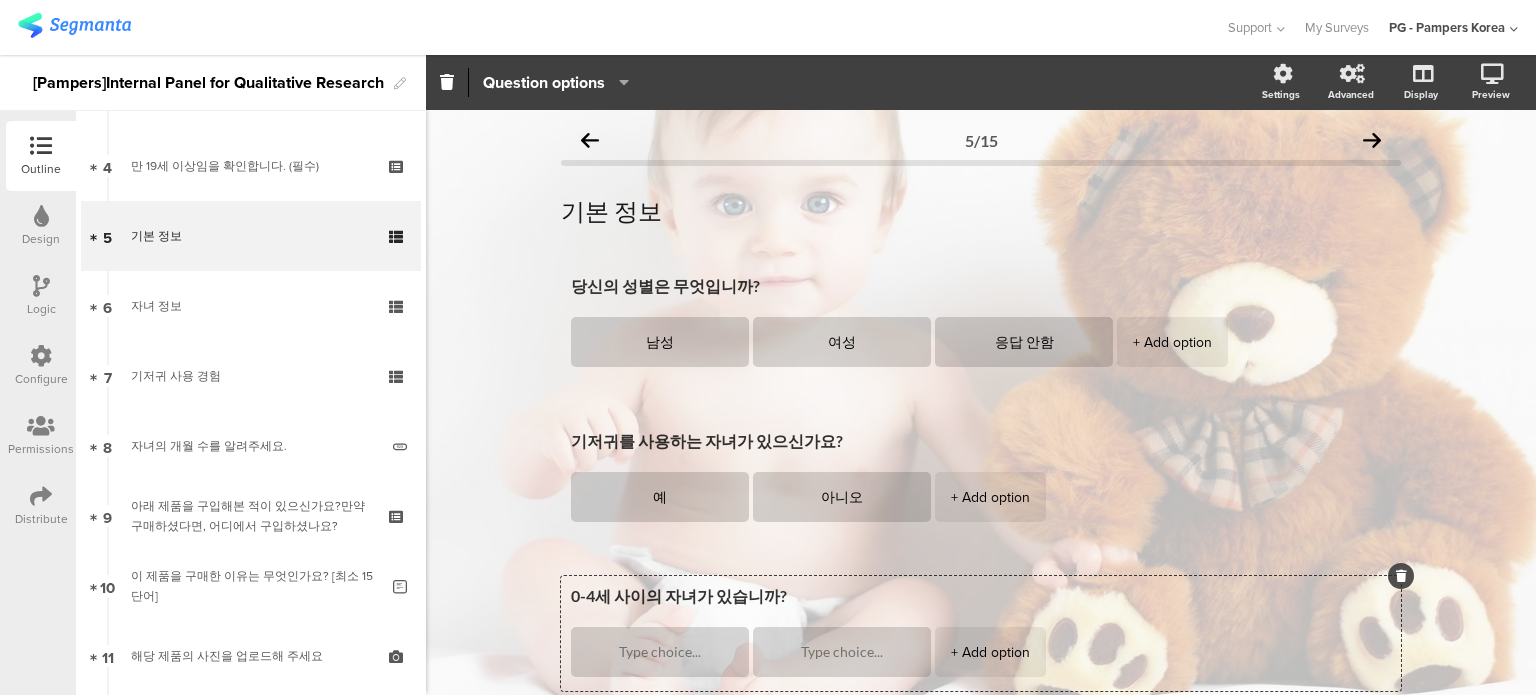click on "당신의 성별은 무엇입니까?
남성
여성
응답 안함
+ Add option
기저귀를 사용하는 자녀가 있으신가요?
예
아니오
+ Add option
Add Question" at bounding box center (981, 480) 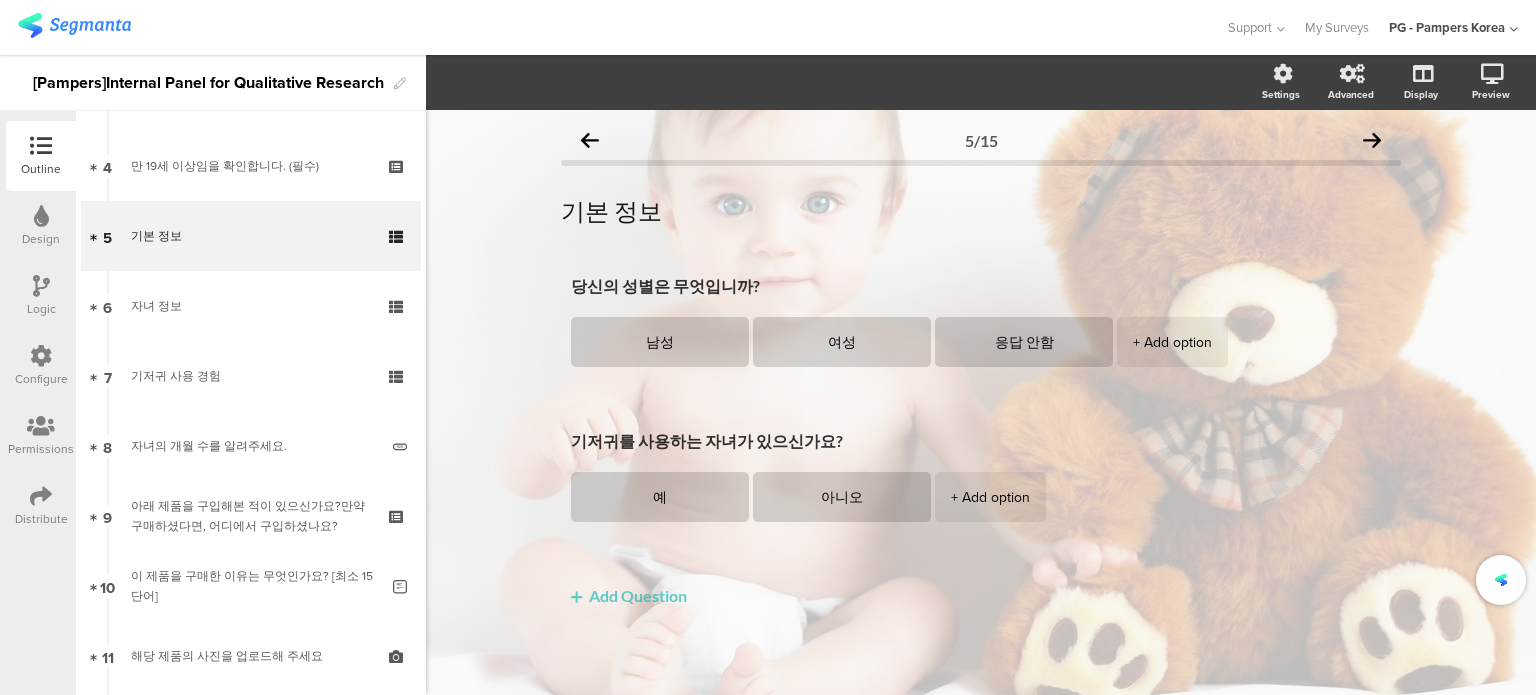click on "당신의 성별은 무엇입니까?
남성
여성
응답 안함
+ Add option
기저귀를 사용하는 자녀가 있으신가요?
예
아니오
+ Add option
Add Question" at bounding box center (981, 440) 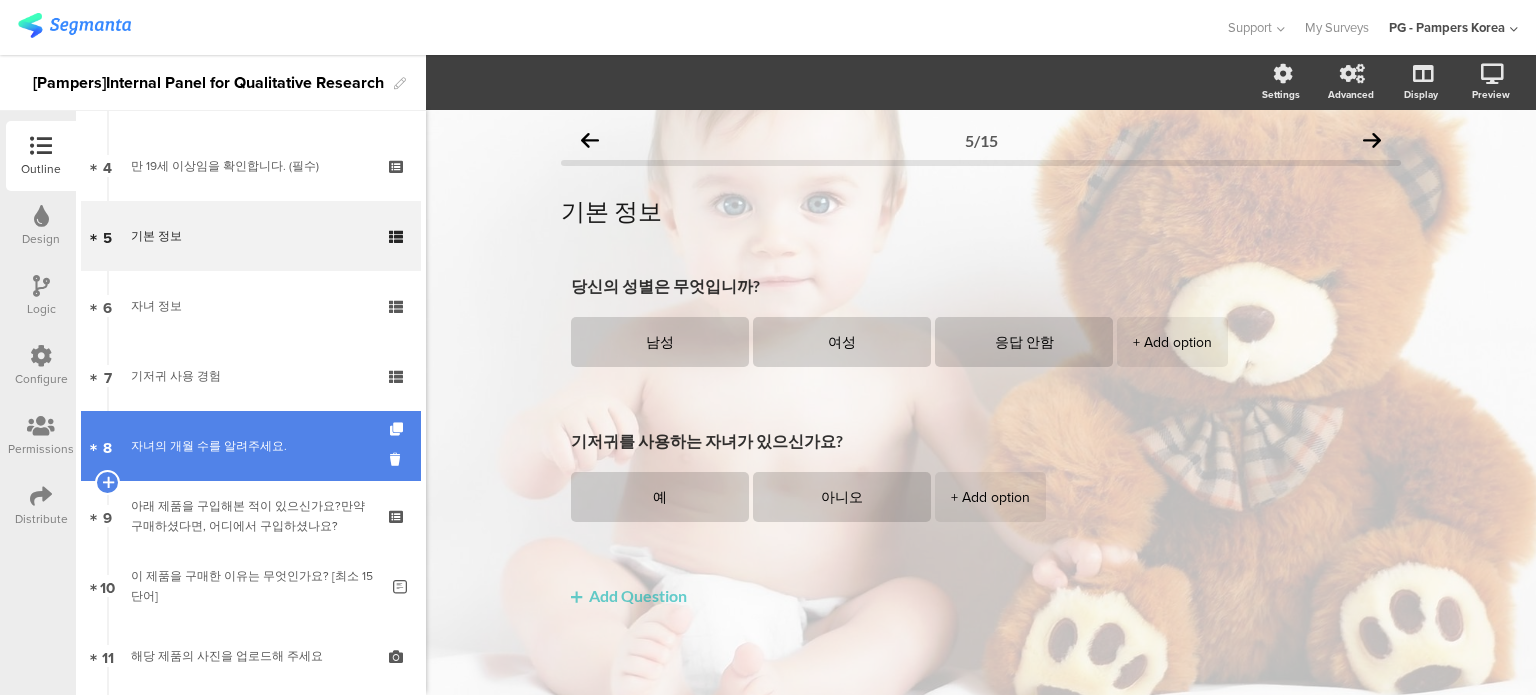 click on "자녀의 개월 수를 알려주세요." at bounding box center (254, 446) 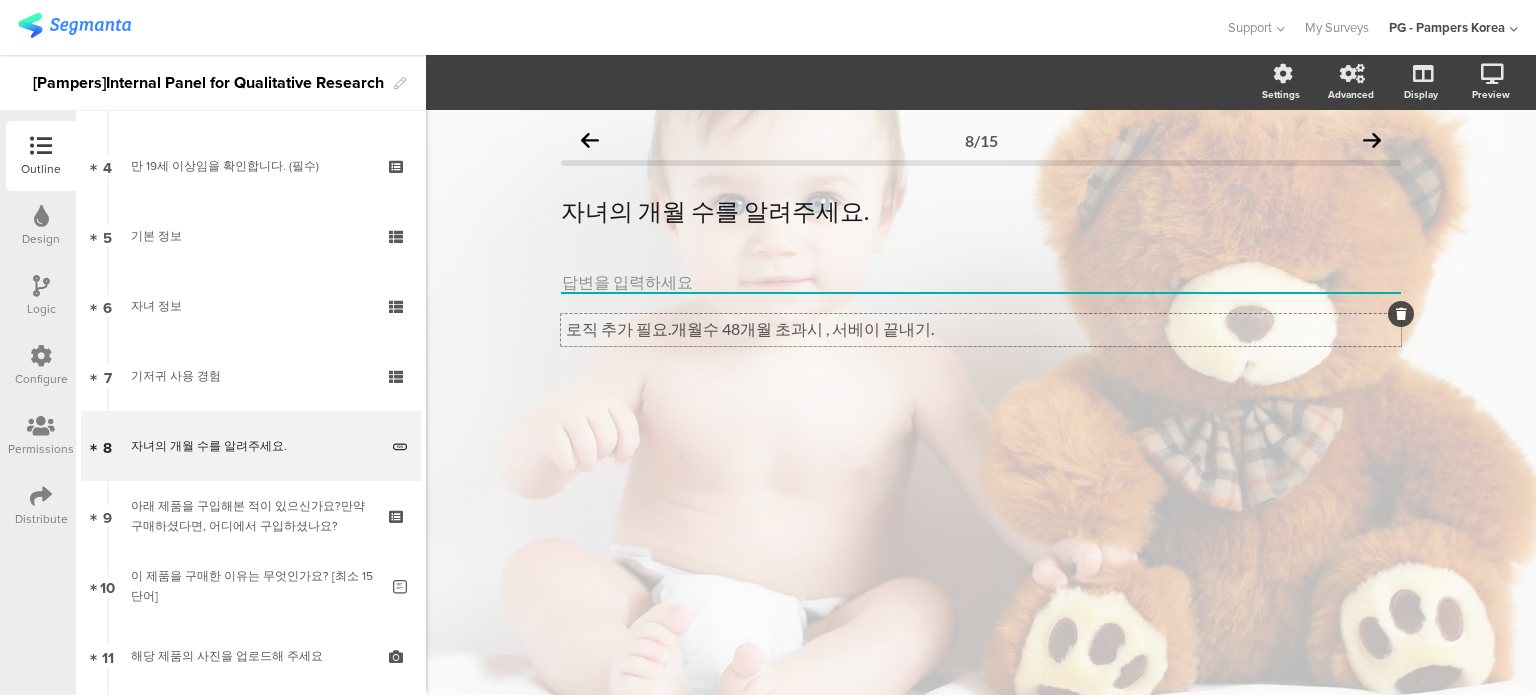 click on "로직 추가 필요.개월수 48개월 초과시 , 서베이 끝내기.
로직 추가 필요.개월수 48개월 초과시 , 서베이 끝내기." at bounding box center (981, 330) 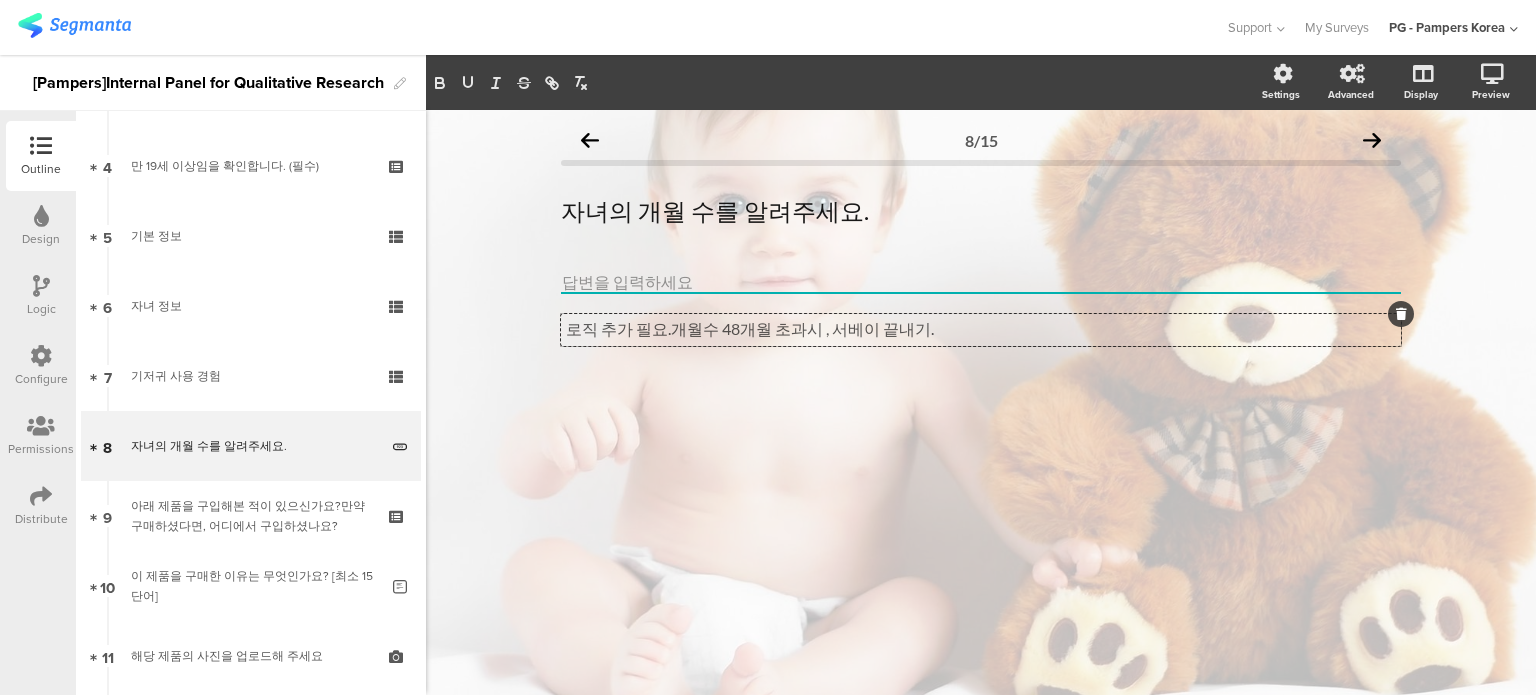 click at bounding box center (1401, 314) 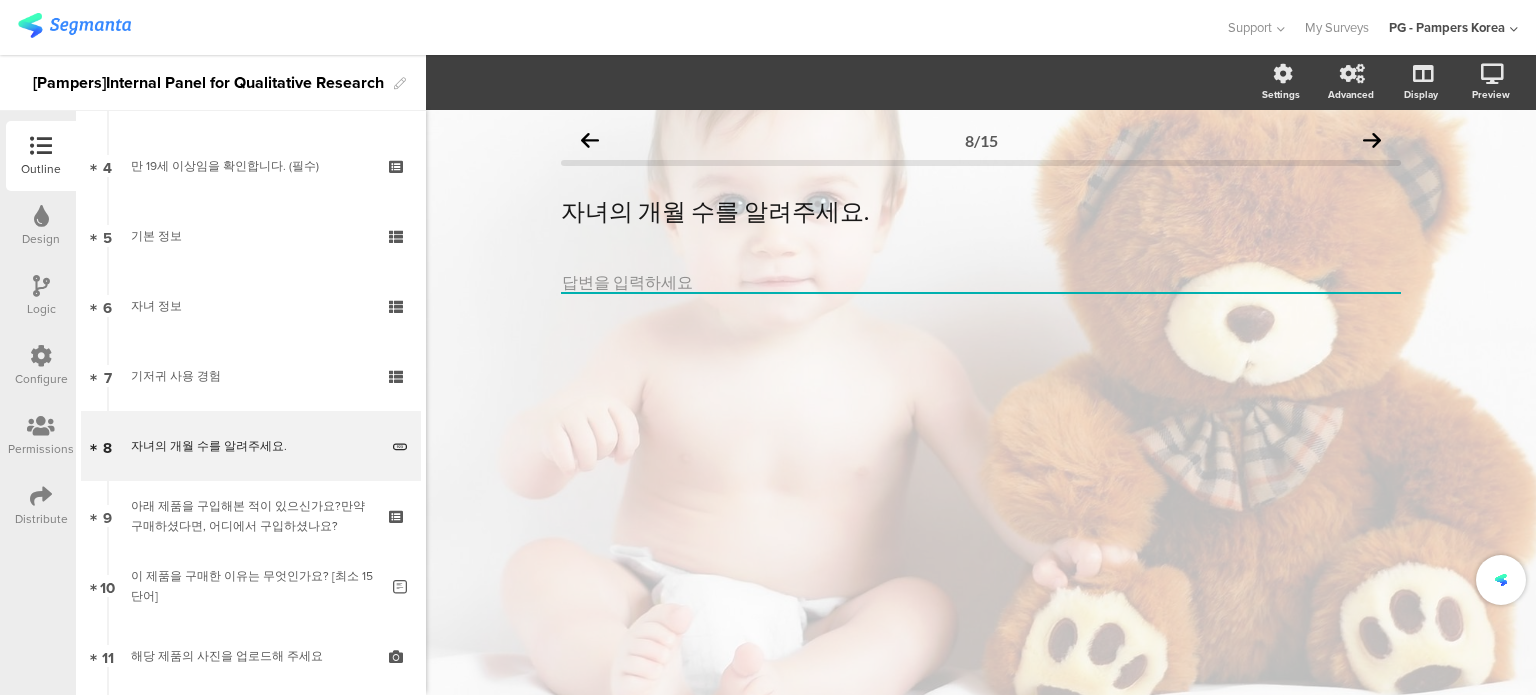 click on "5/15
자녀의 개월 수를 알려주세요.
자녀의 개월 수를 알려주세요." at bounding box center [981, 402] 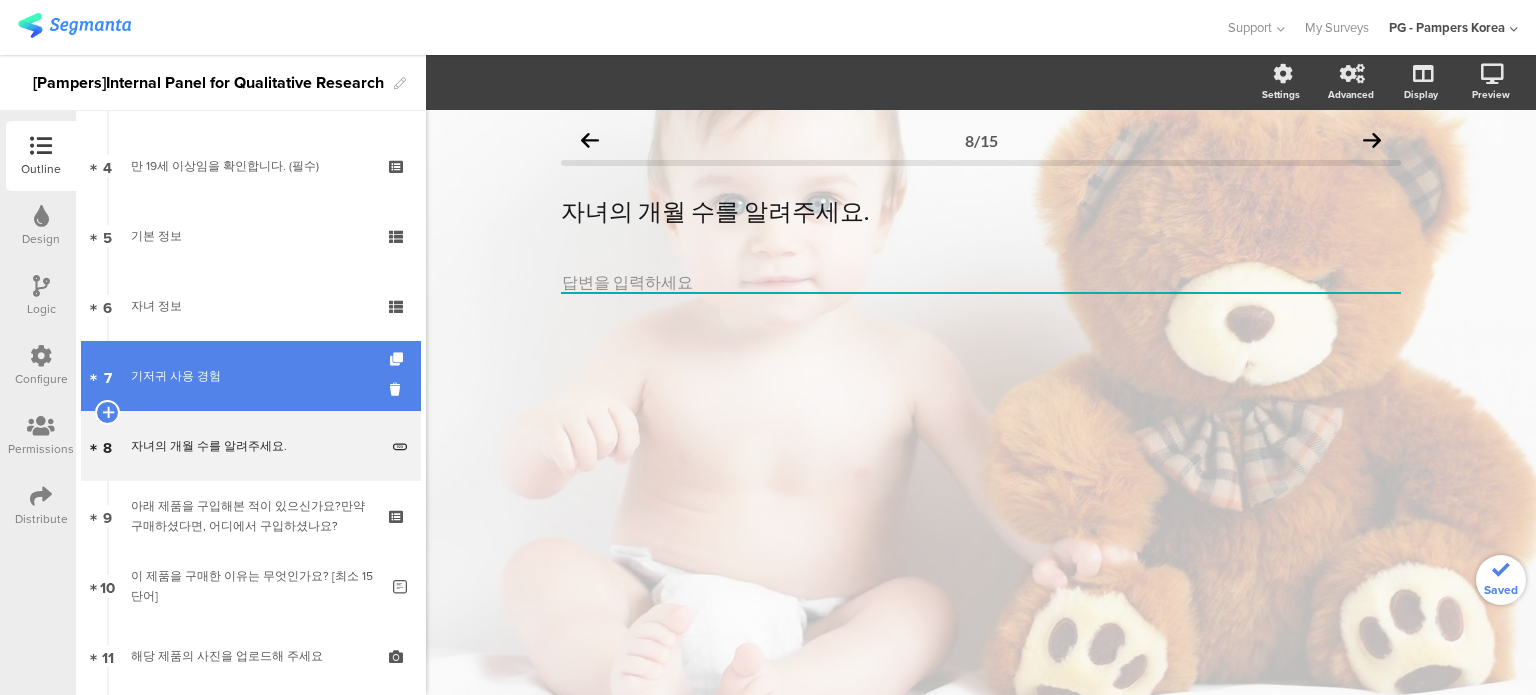 click on "기저귀 사용 경험" at bounding box center (250, 376) 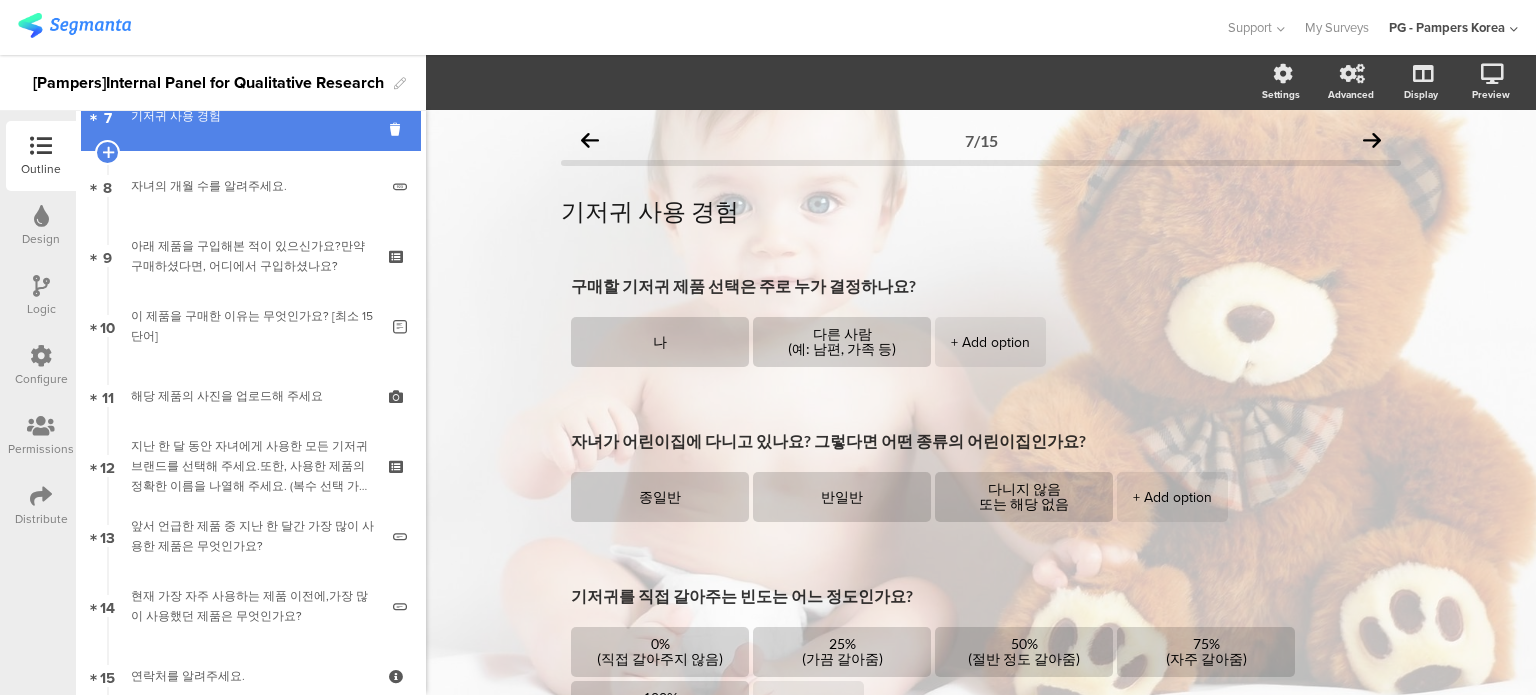 scroll, scrollTop: 500, scrollLeft: 0, axis: vertical 